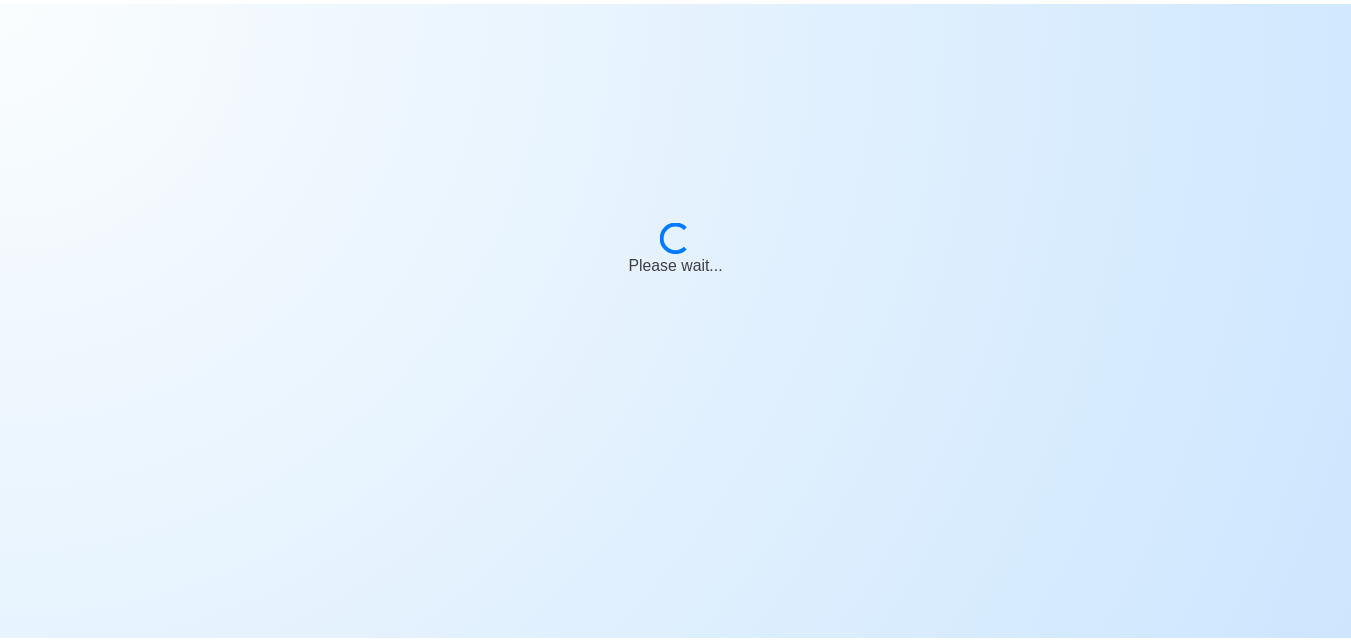 scroll, scrollTop: 0, scrollLeft: 0, axis: both 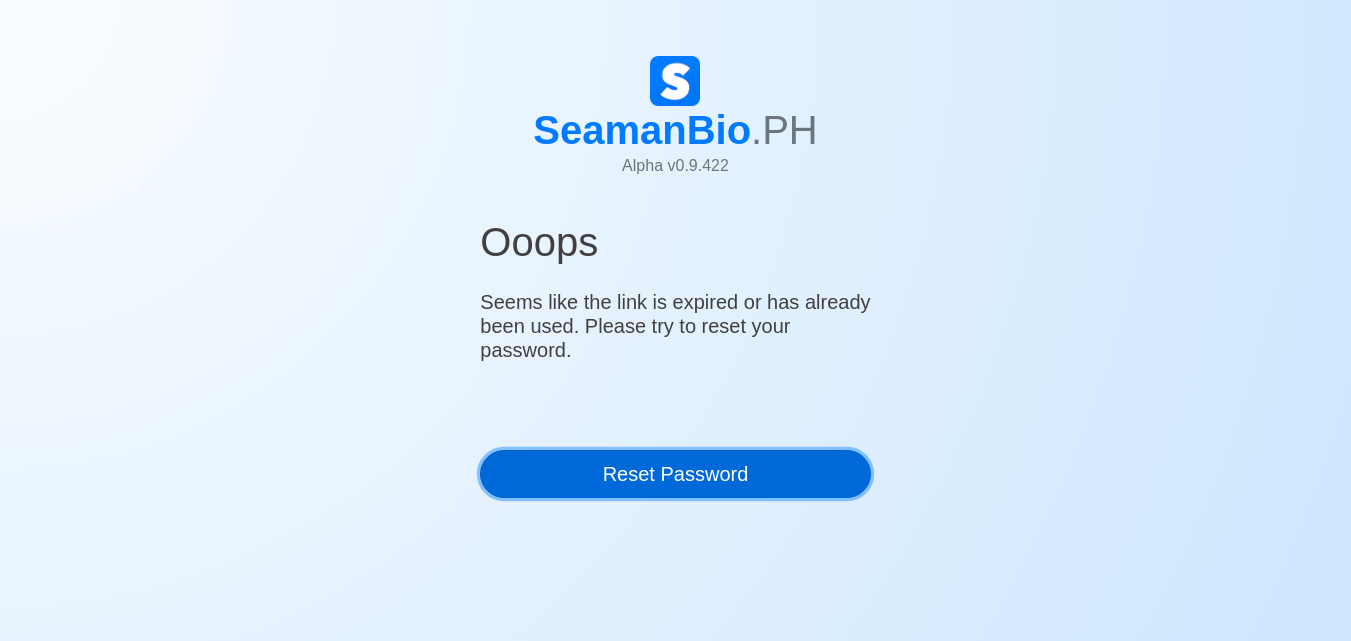 click on "Reset Password" at bounding box center [675, 474] 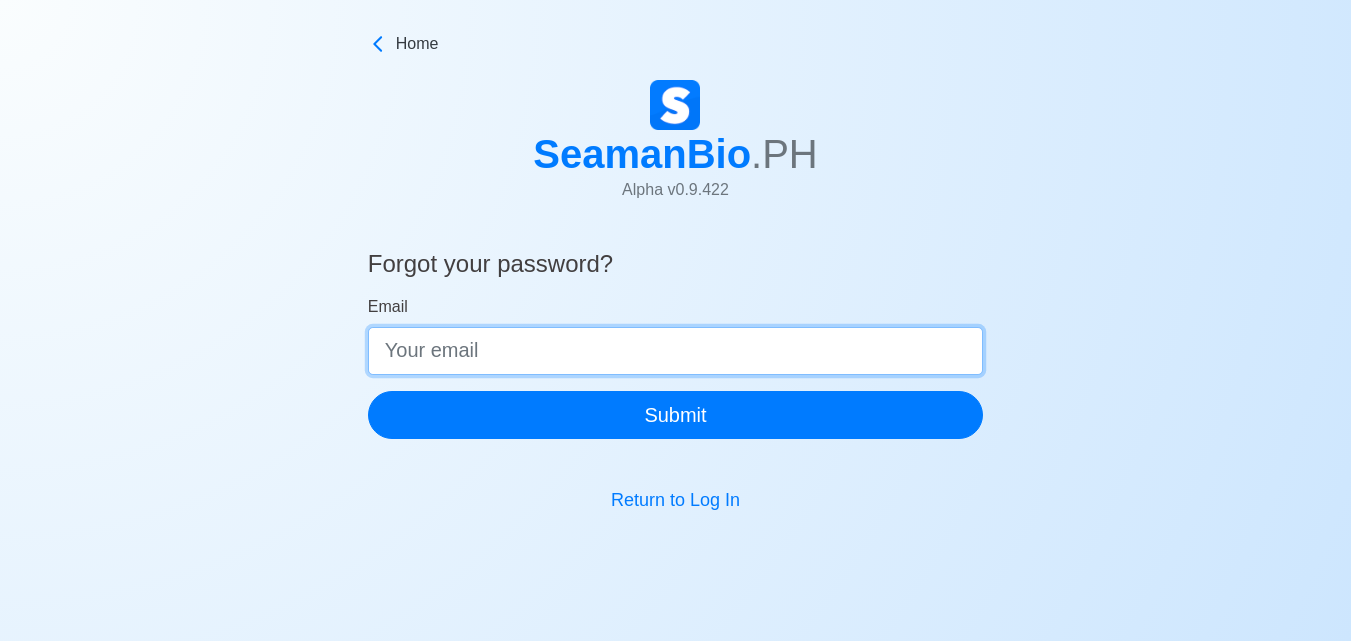 click on "Email" at bounding box center [676, 351] 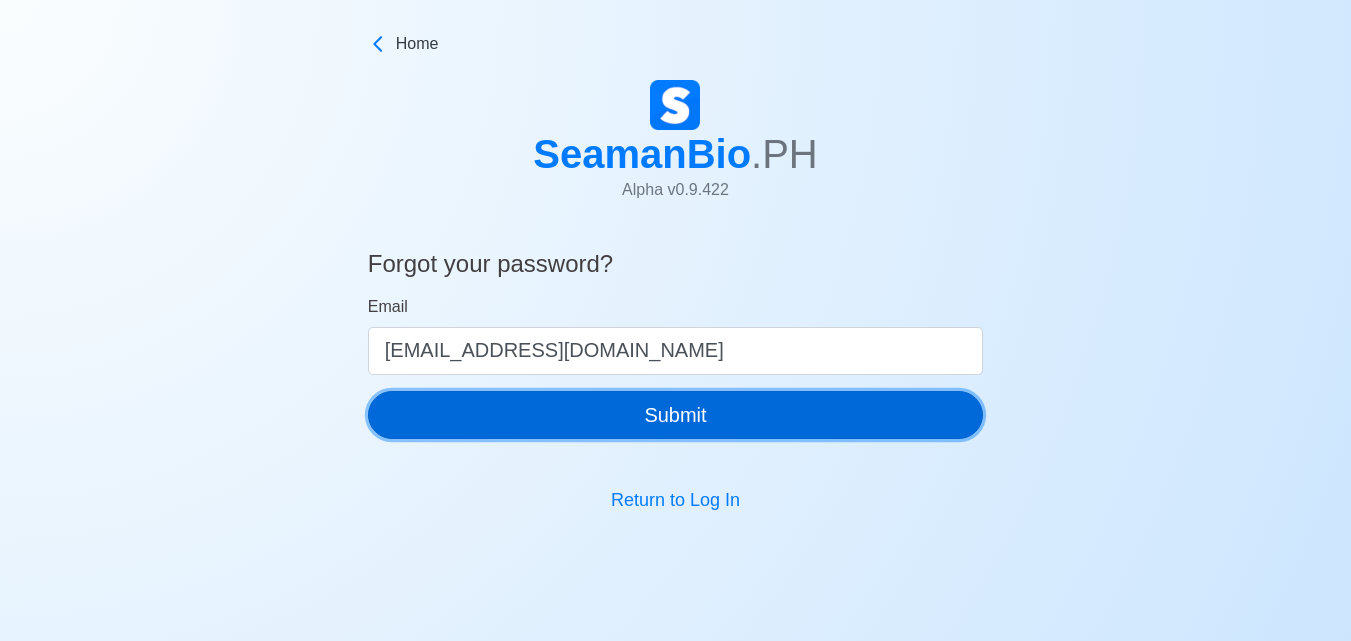 click on "Submit" at bounding box center (676, 415) 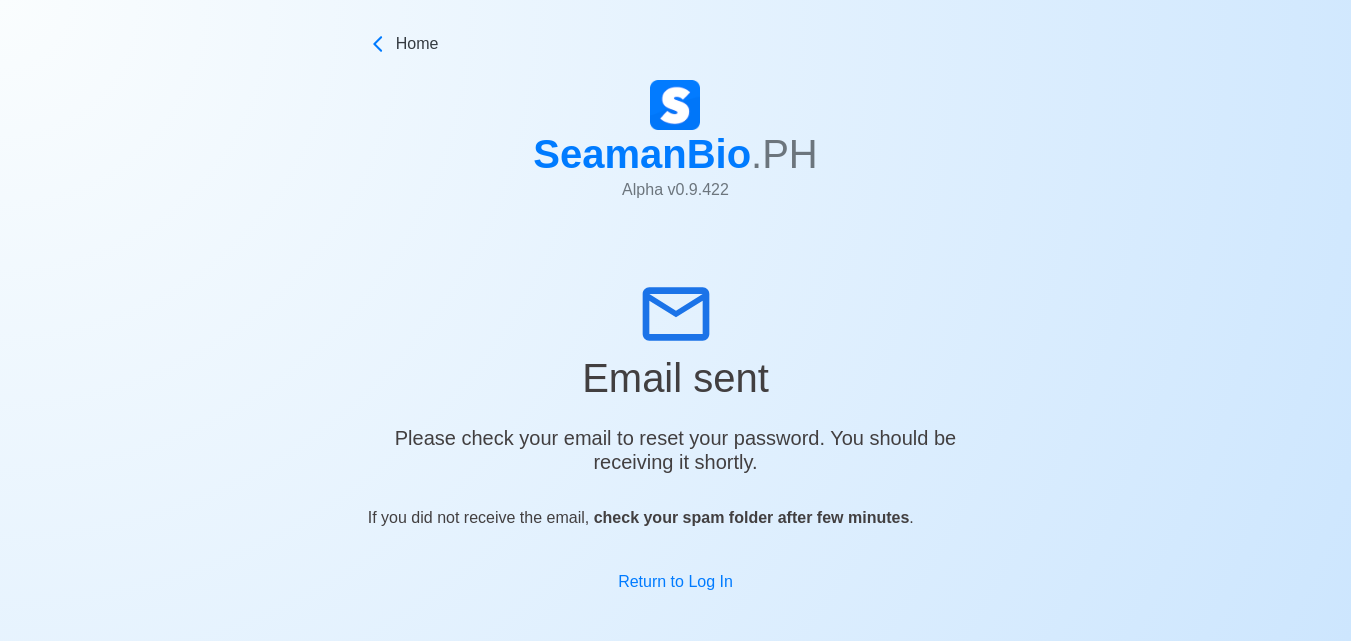 scroll, scrollTop: 24, scrollLeft: 0, axis: vertical 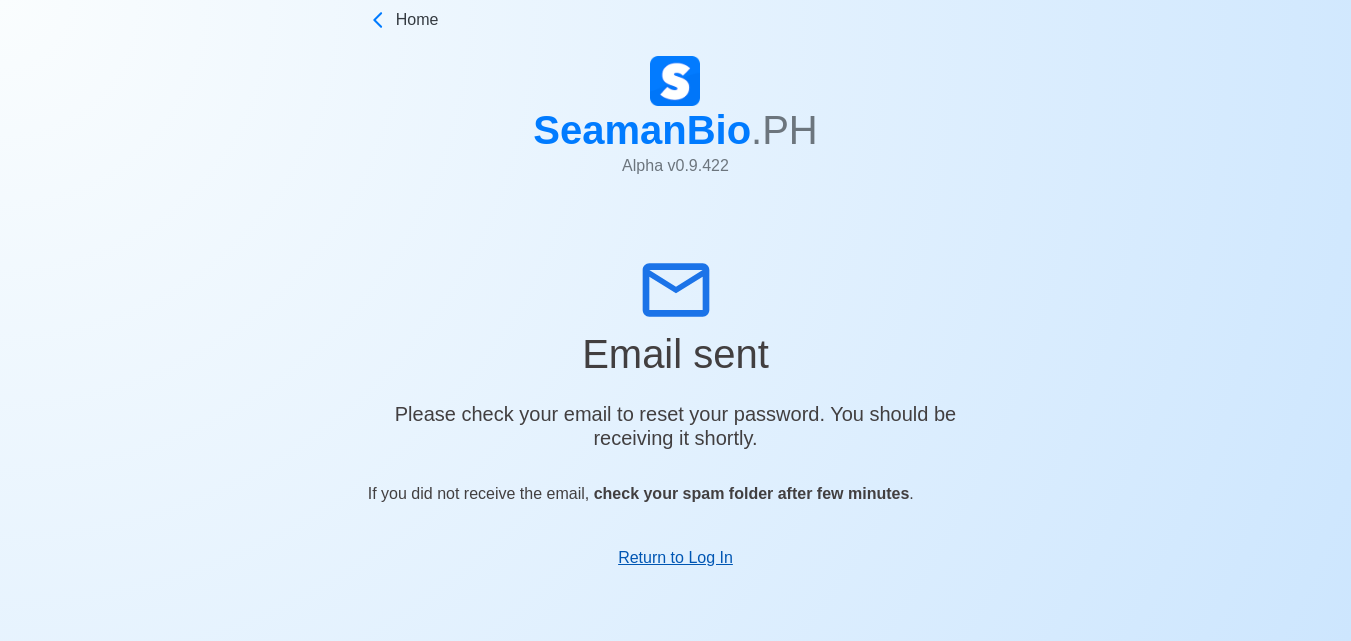 click on "Return to Log In" at bounding box center [675, 557] 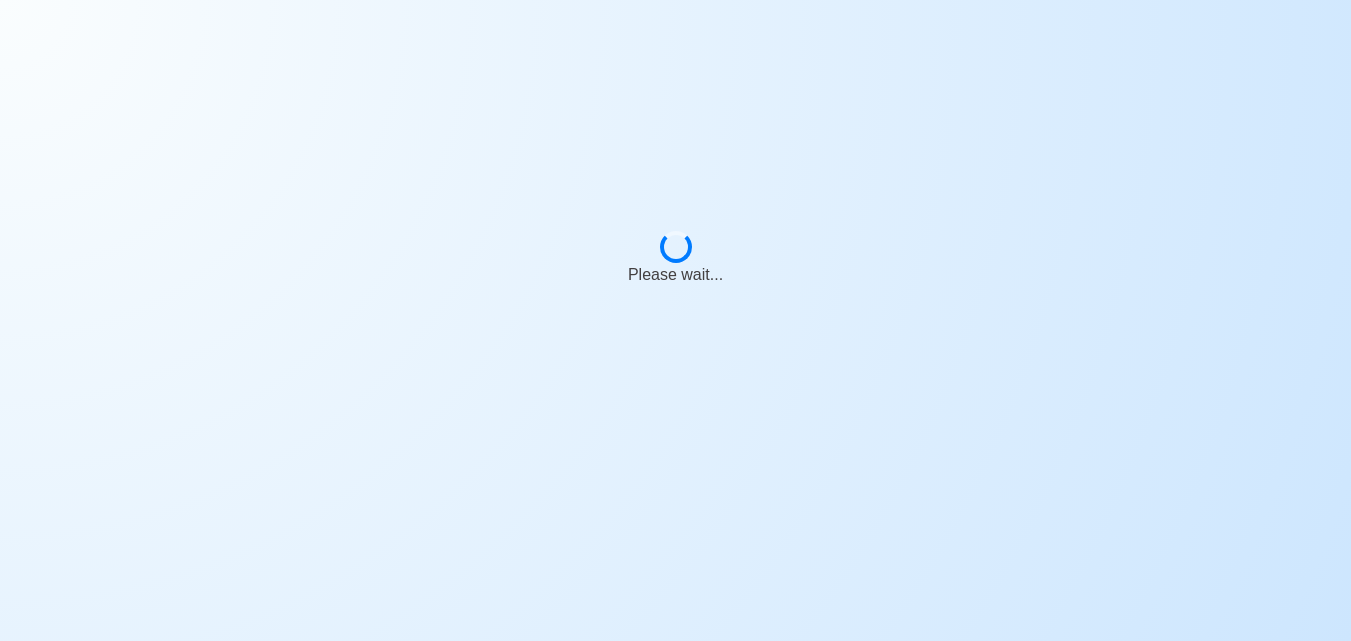 scroll, scrollTop: 0, scrollLeft: 0, axis: both 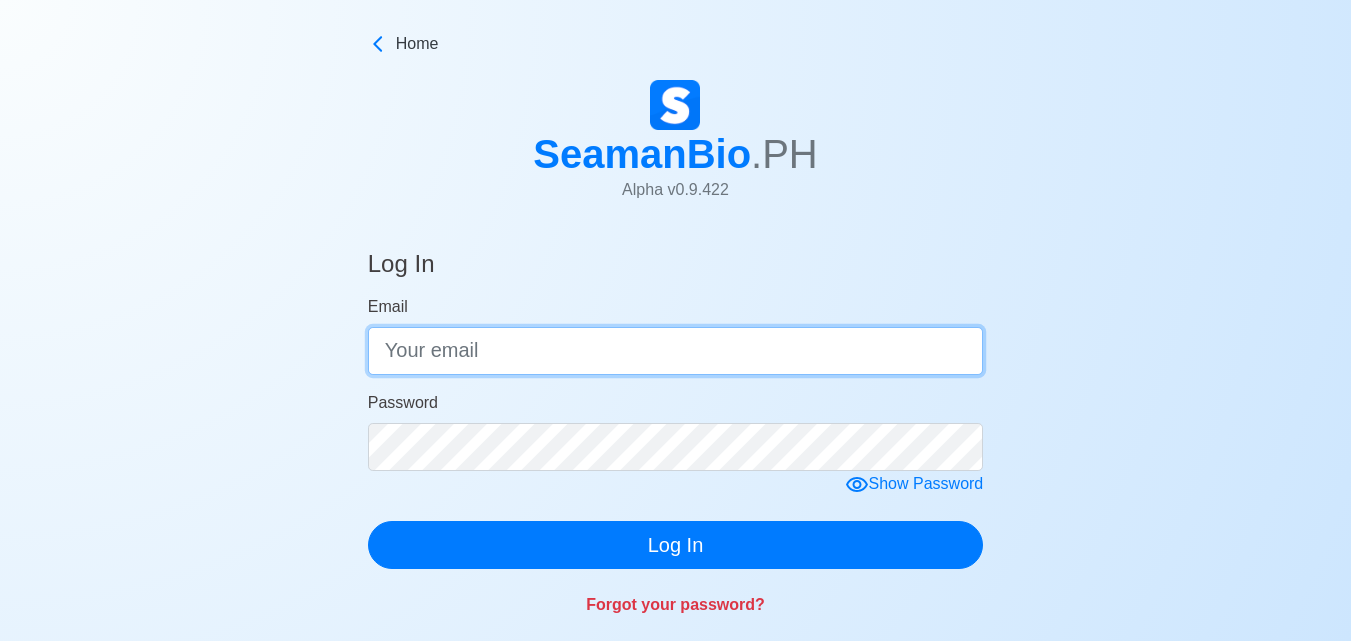 type on "alge4313@gmail.com" 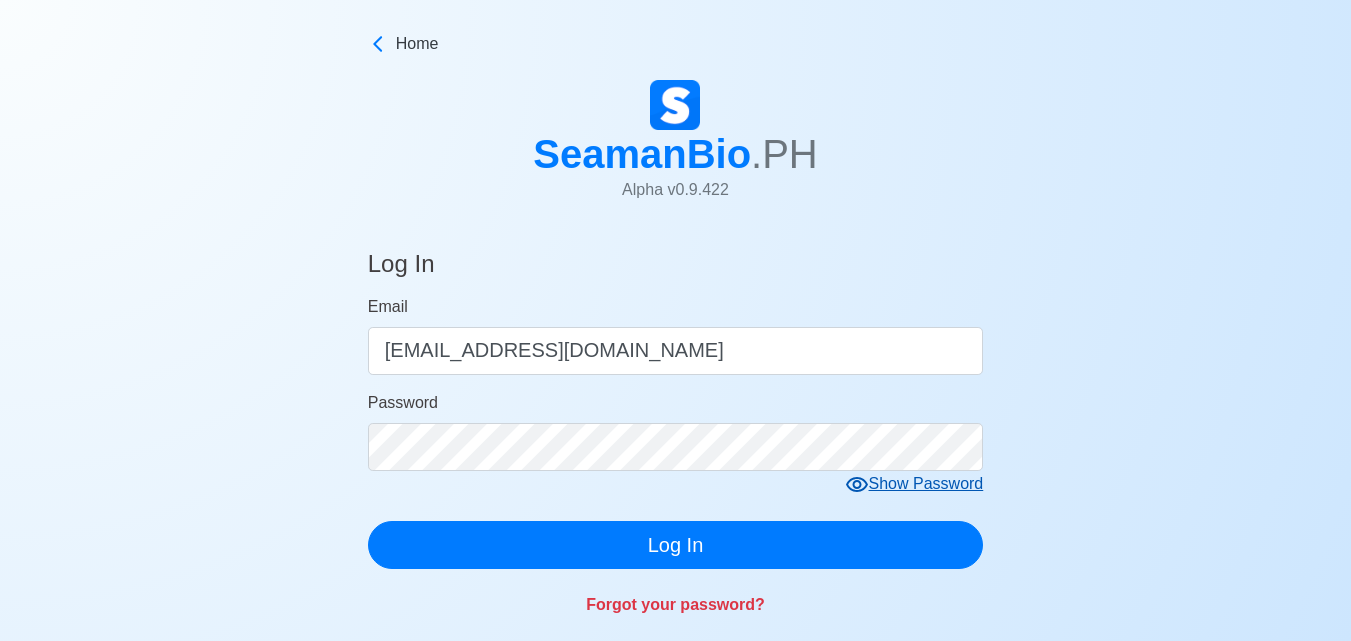 click 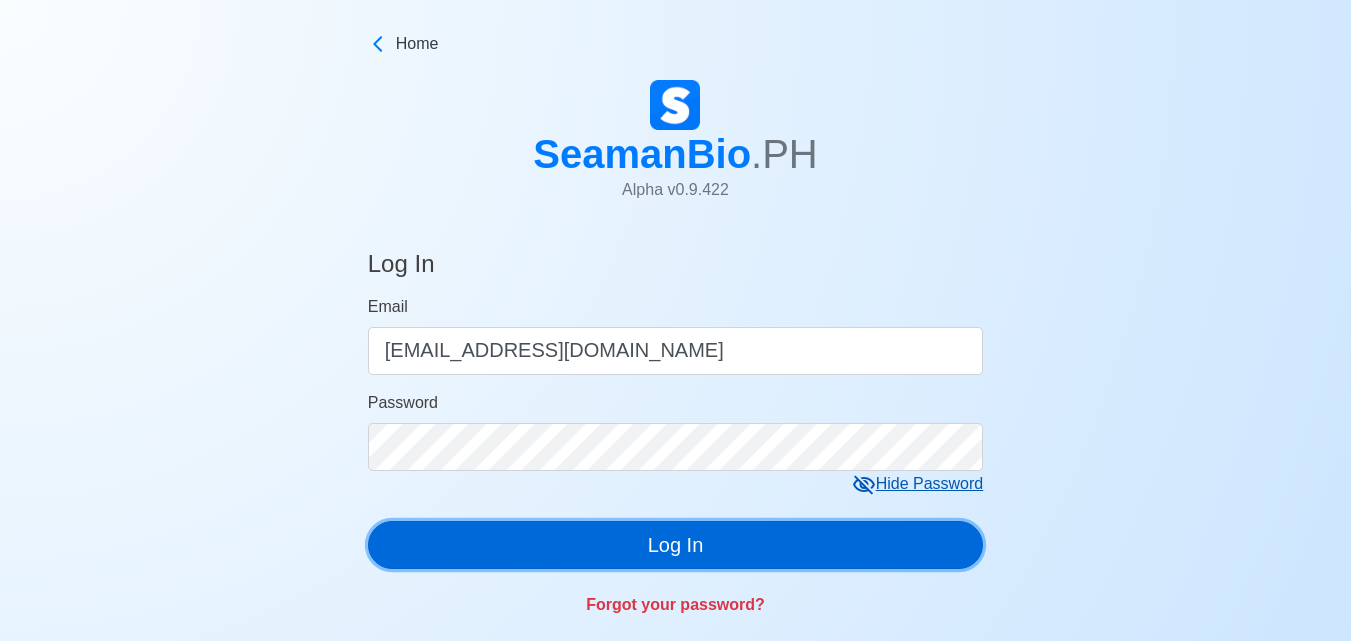 click on "Log In" at bounding box center (676, 545) 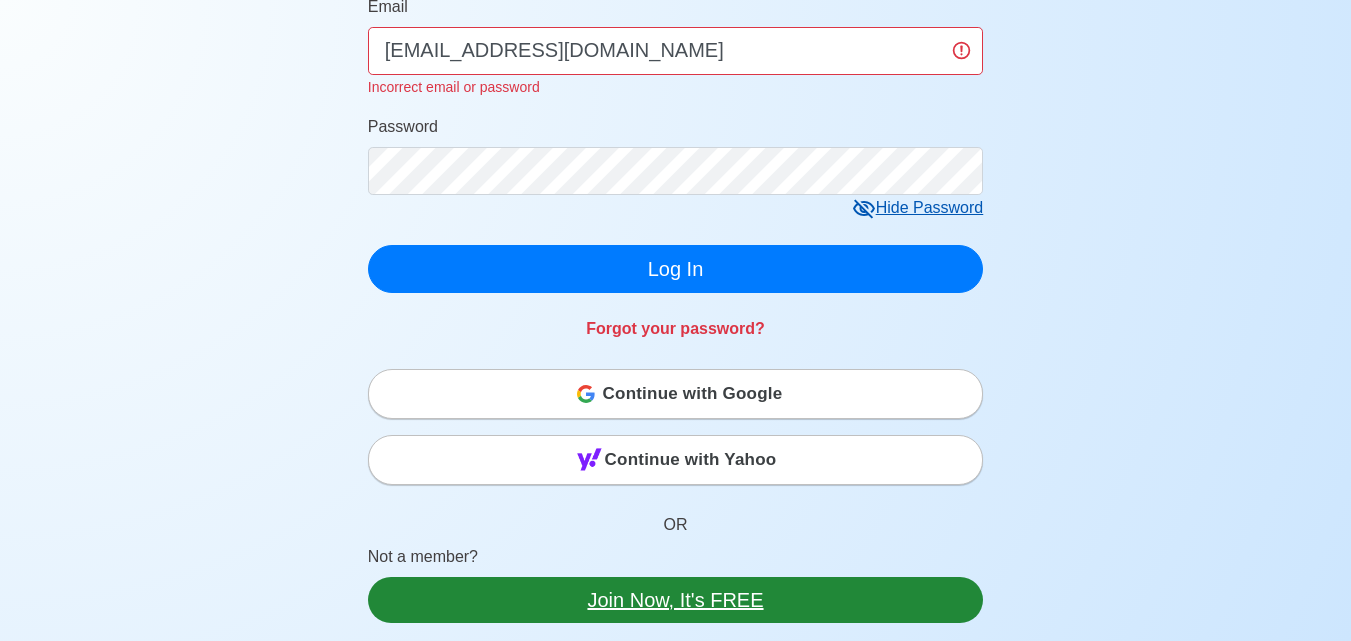scroll, scrollTop: 500, scrollLeft: 0, axis: vertical 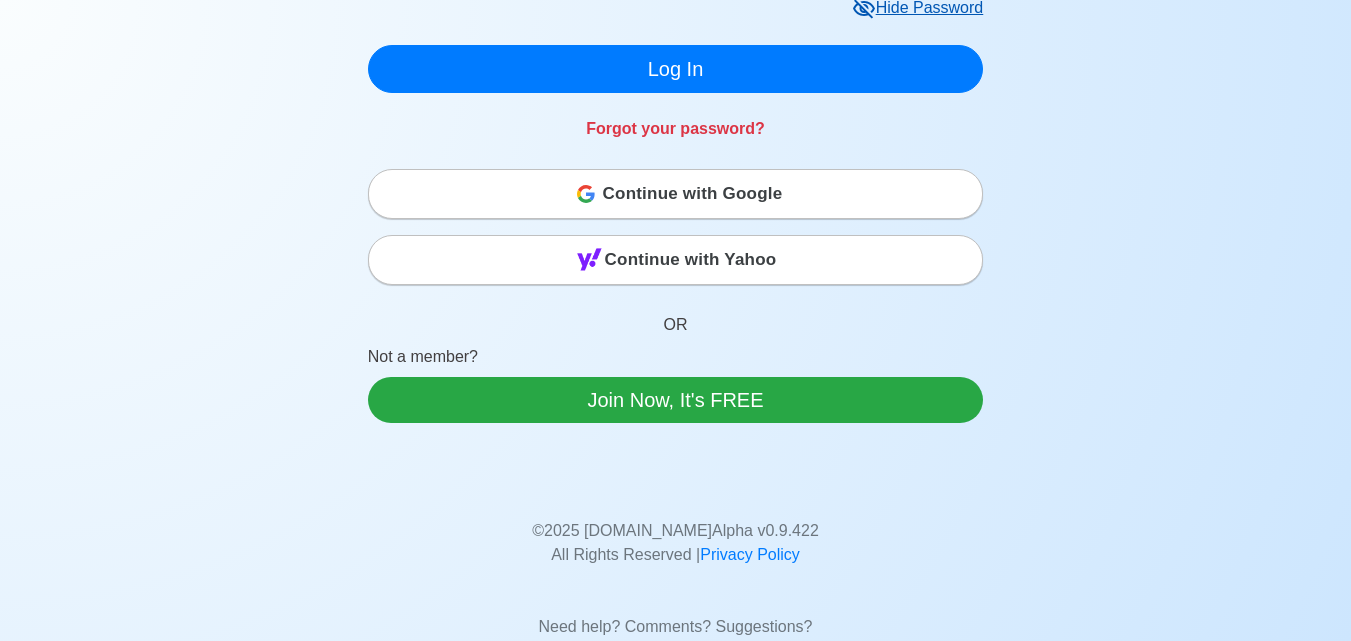 click on "Continue with Google" at bounding box center [693, 194] 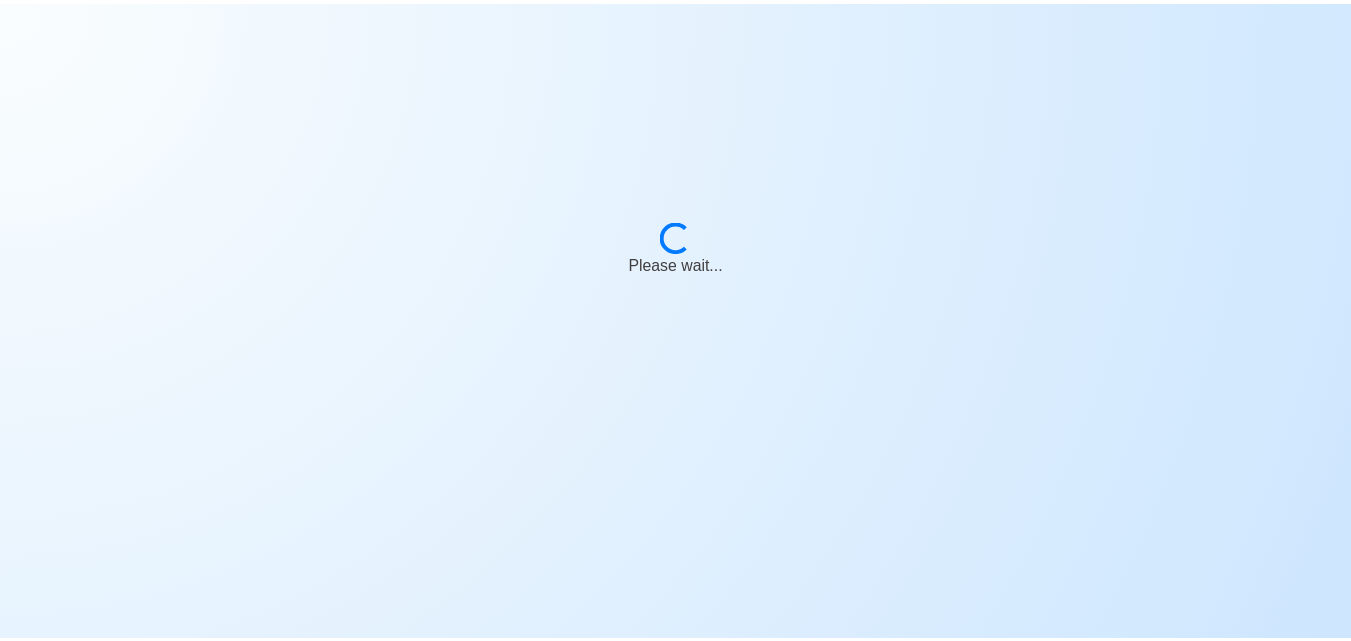 scroll, scrollTop: 0, scrollLeft: 0, axis: both 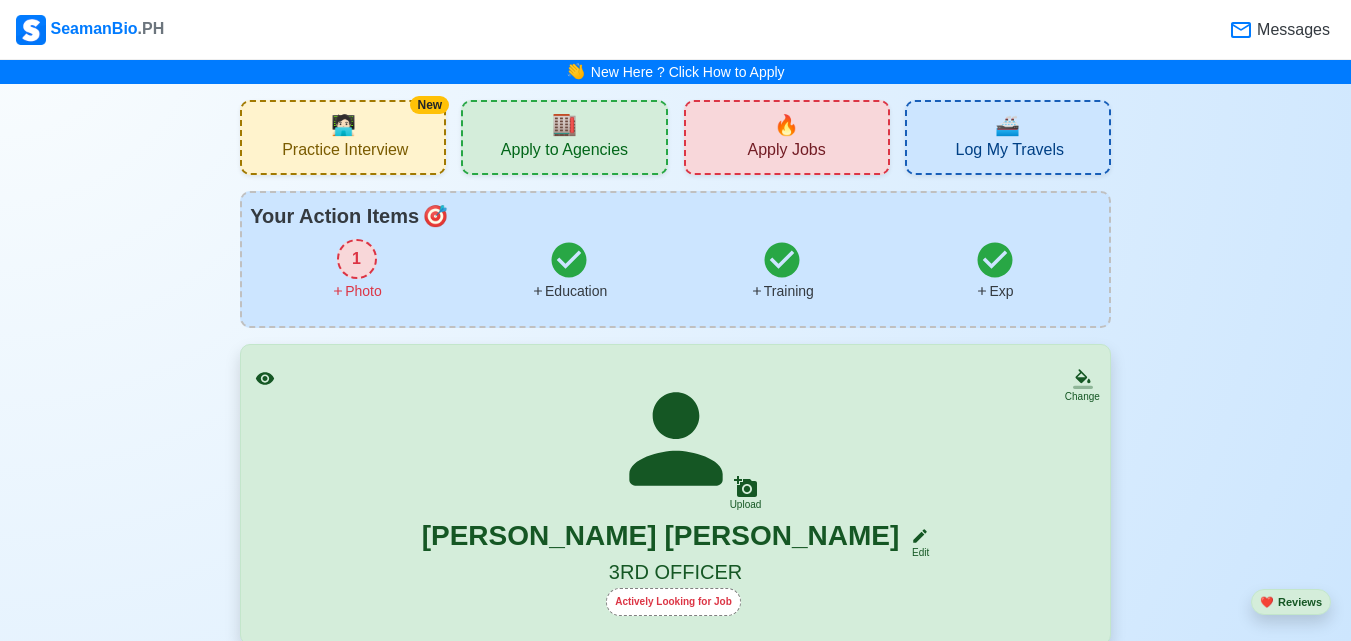 click on "🏬" at bounding box center (564, 125) 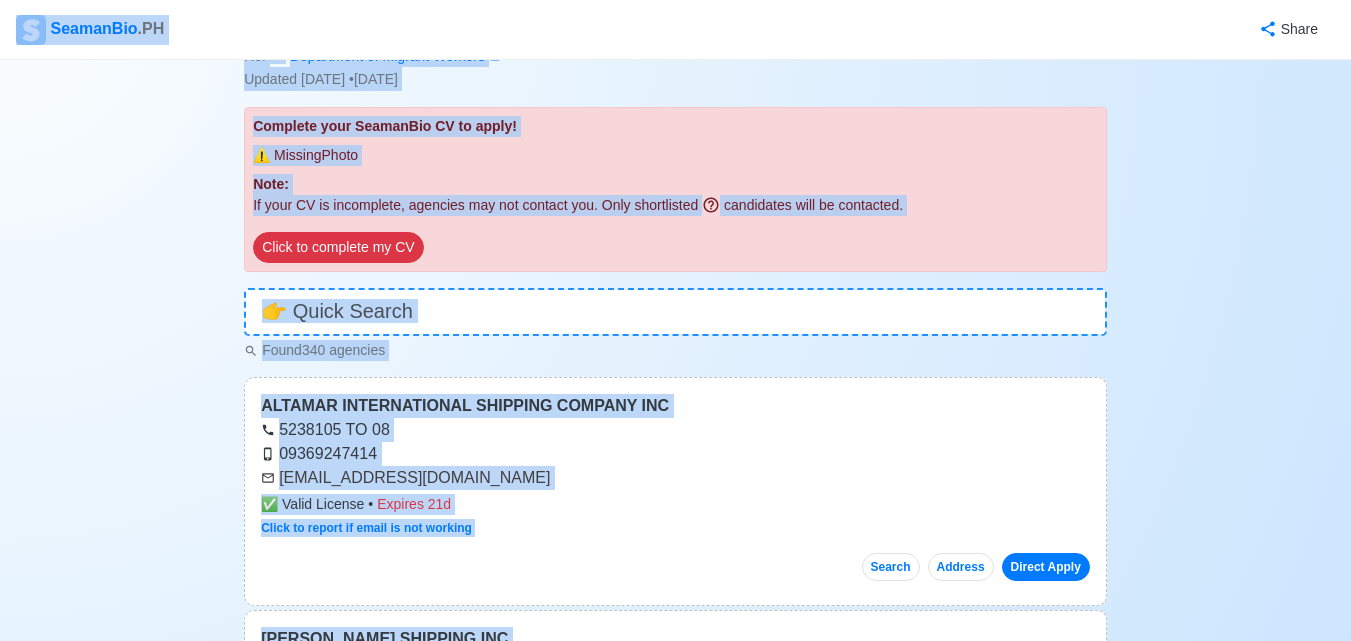 scroll, scrollTop: 0, scrollLeft: 0, axis: both 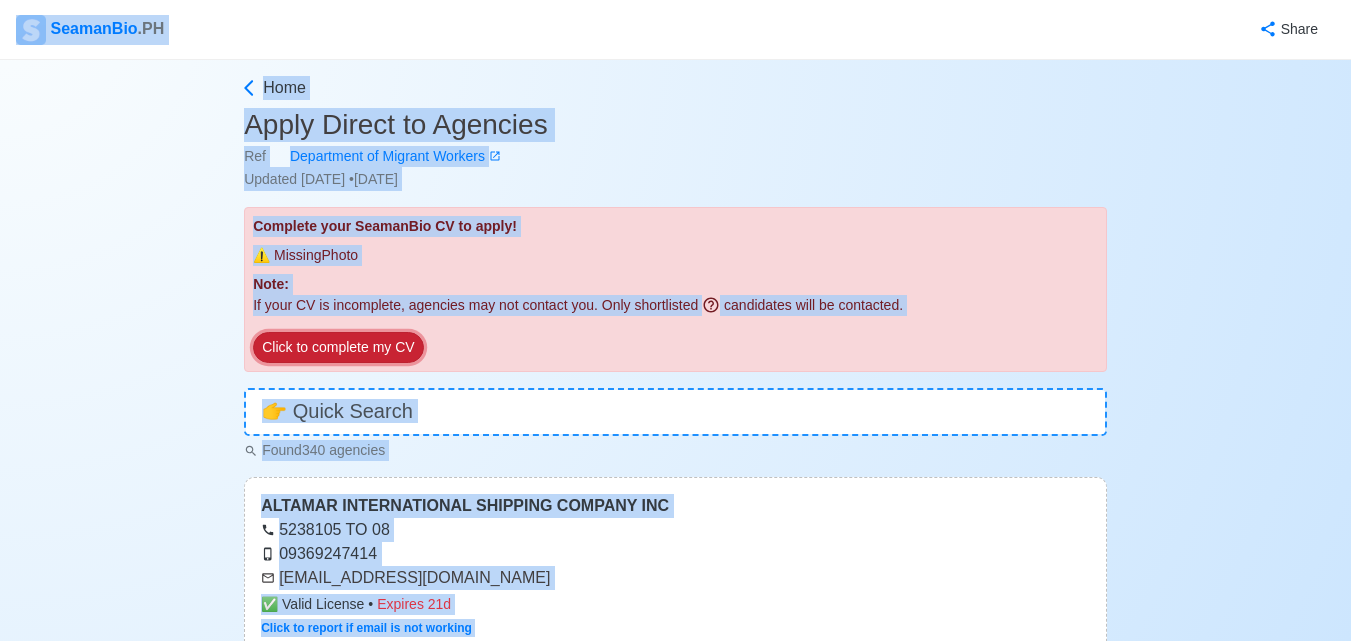 click on "Click to complete my CV" at bounding box center [338, 347] 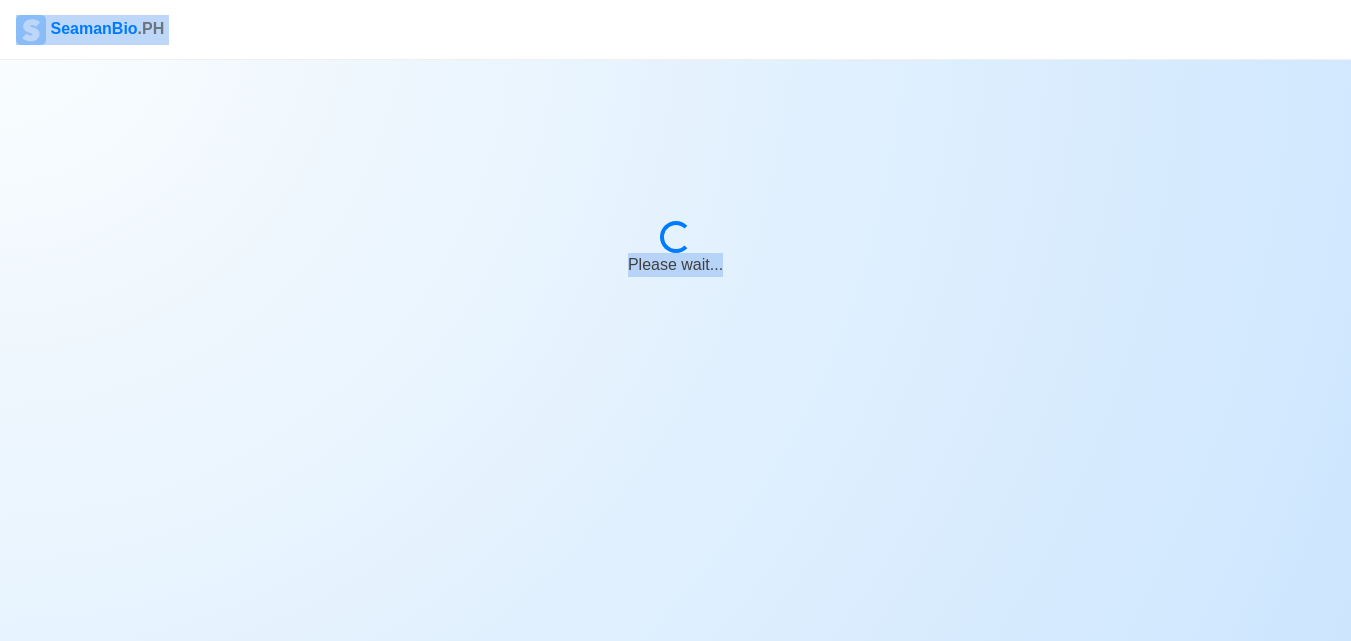 click on "SeamanBio .PH Loading... Please wait..." at bounding box center (675, 320) 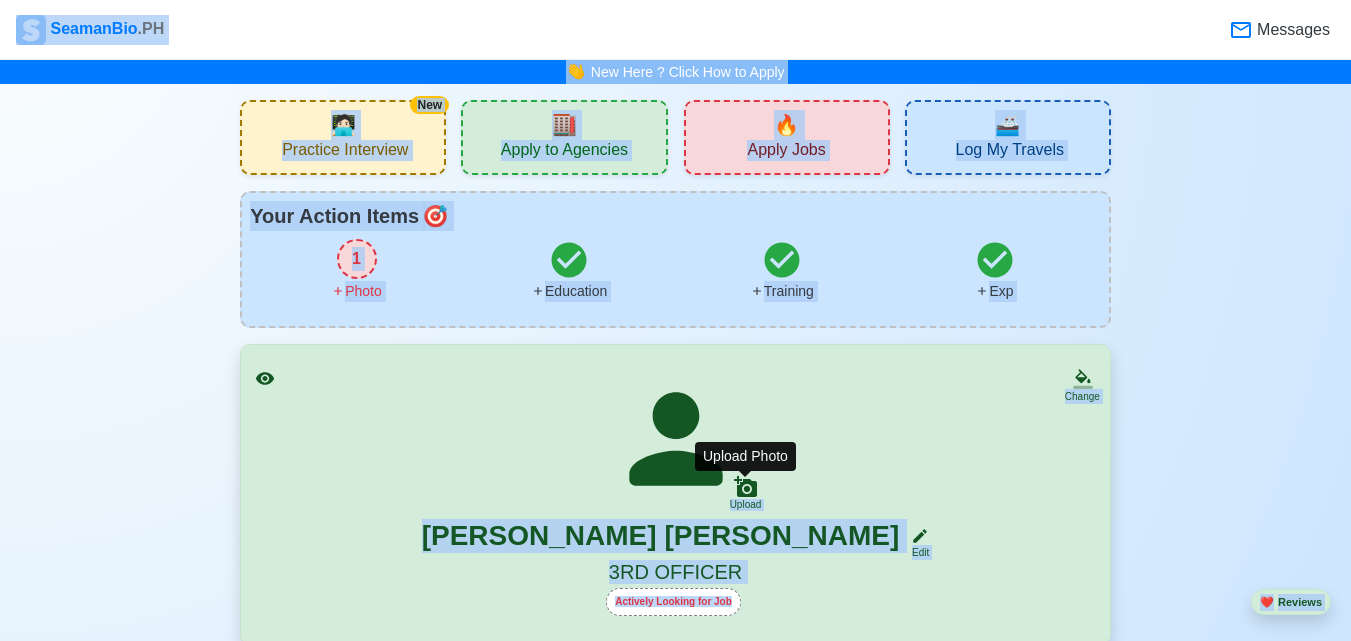 click 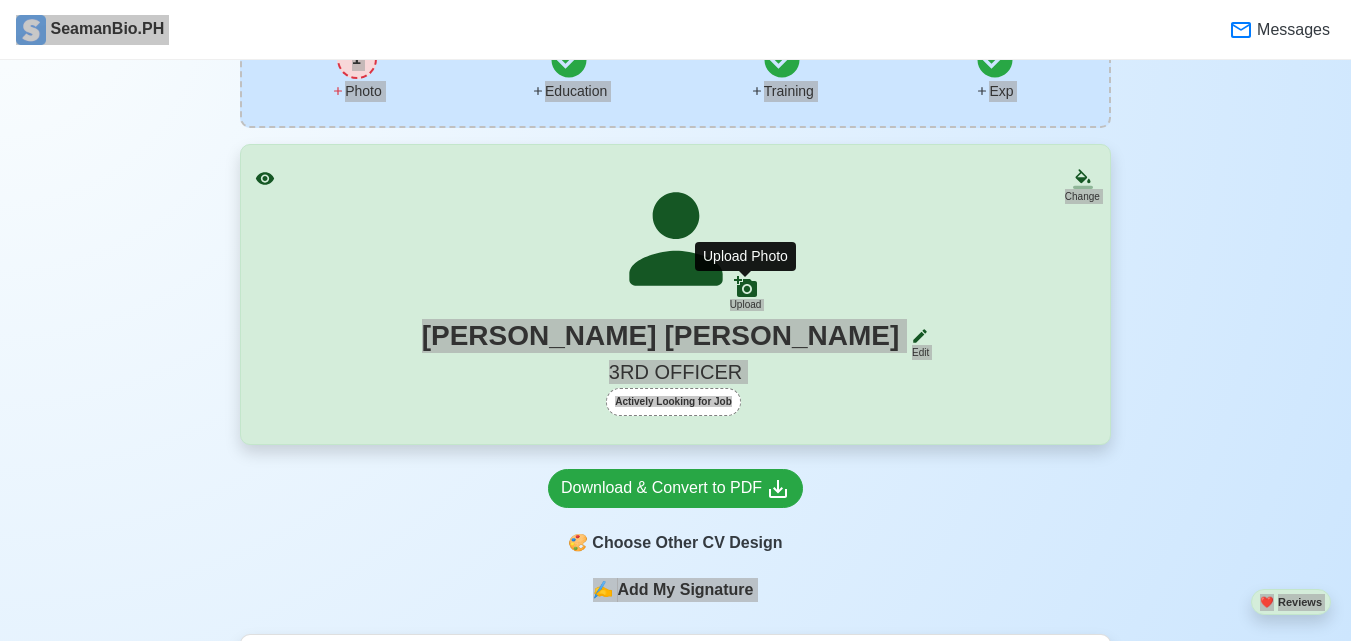 scroll, scrollTop: 300, scrollLeft: 0, axis: vertical 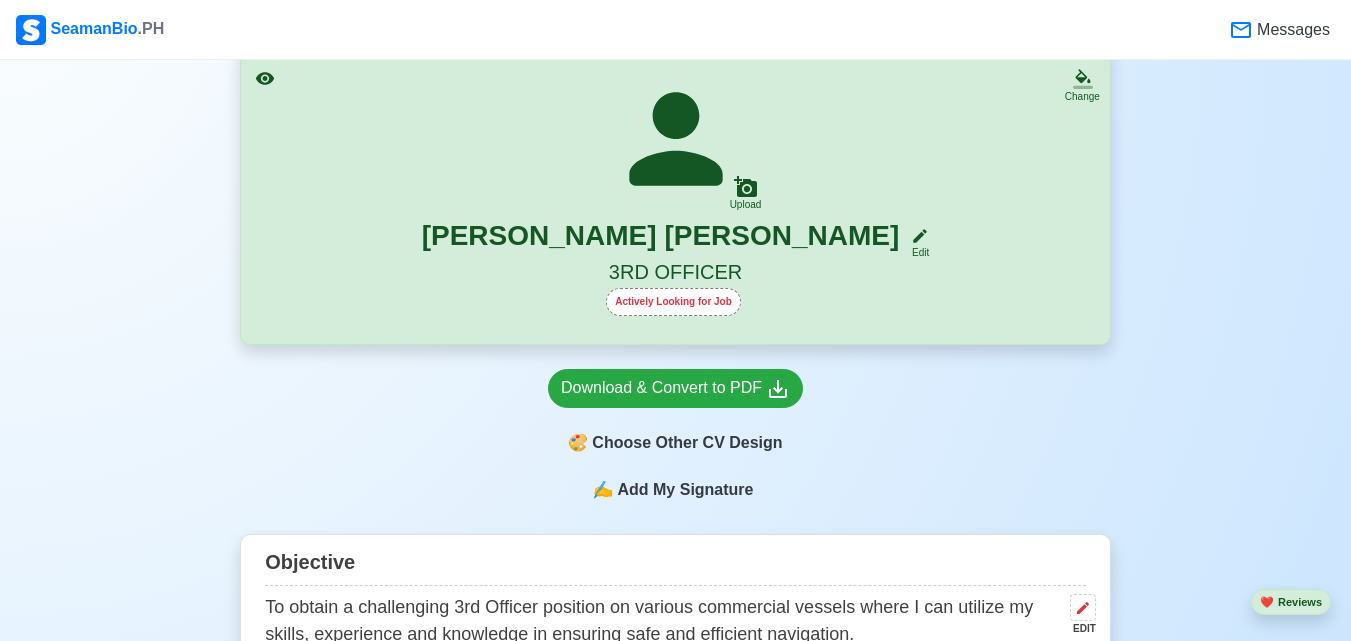 click on "Change Upload [PERSON_NAME] [PERSON_NAME] Edit 3RD OFFICER Actively Looking for Job" at bounding box center (675, 194) 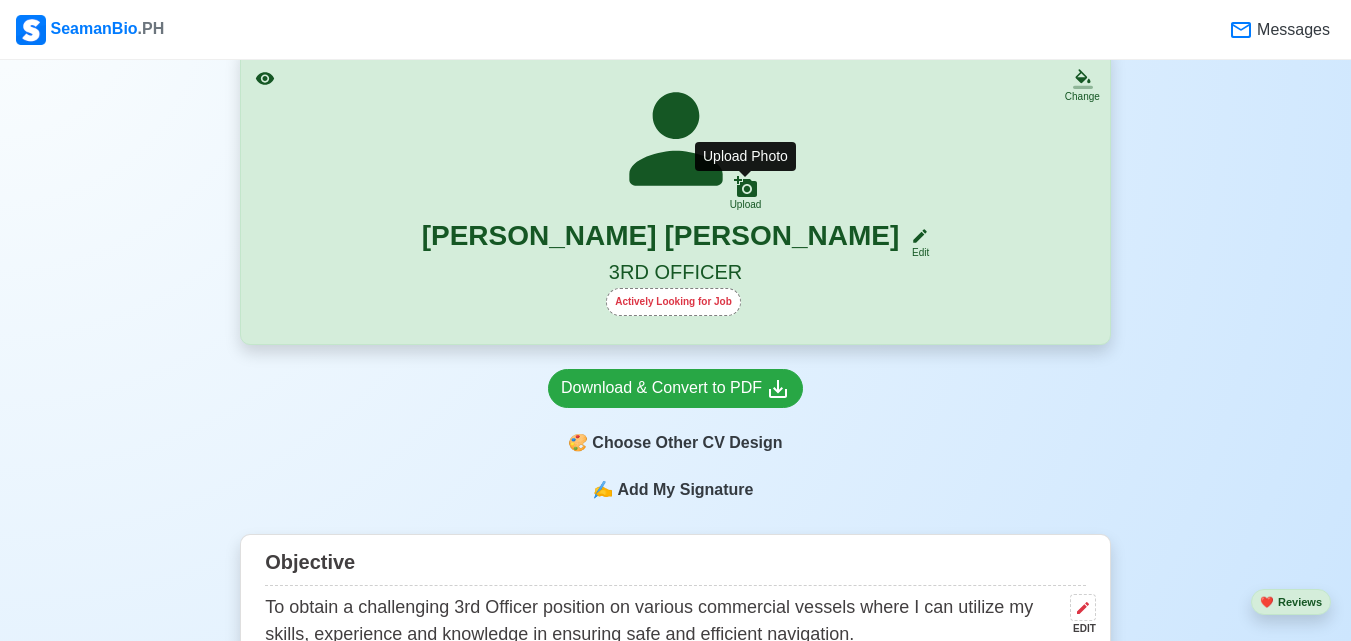 click 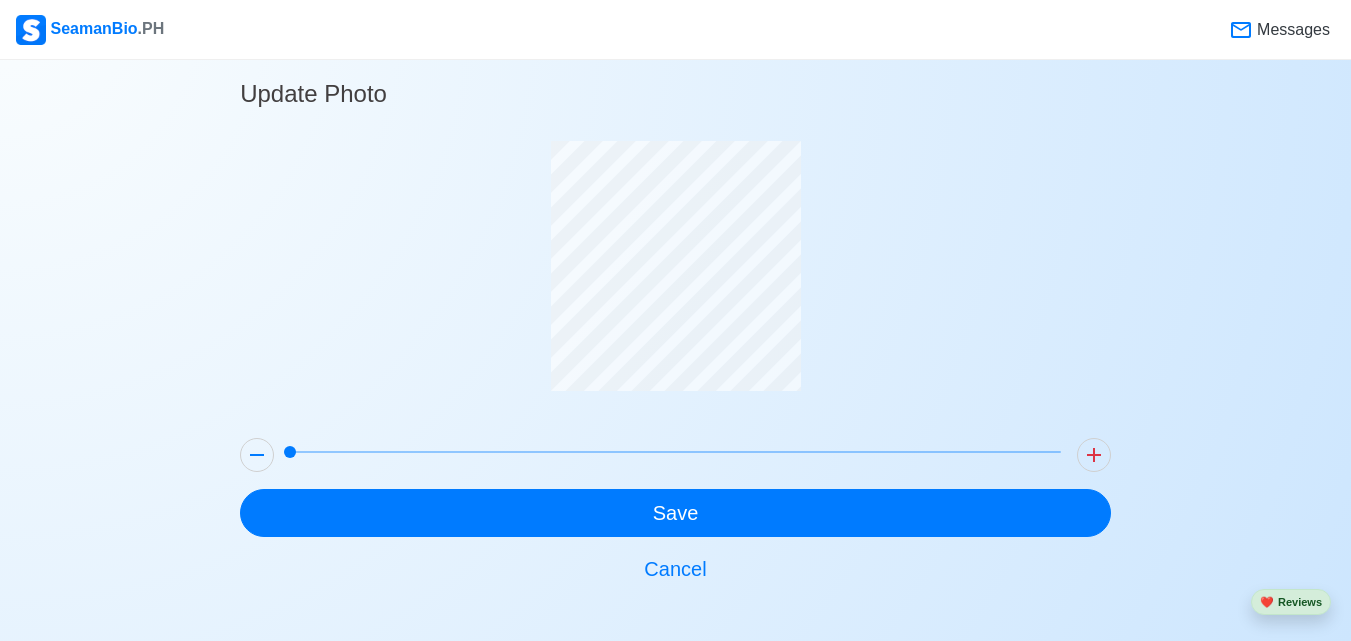 scroll, scrollTop: 26, scrollLeft: 0, axis: vertical 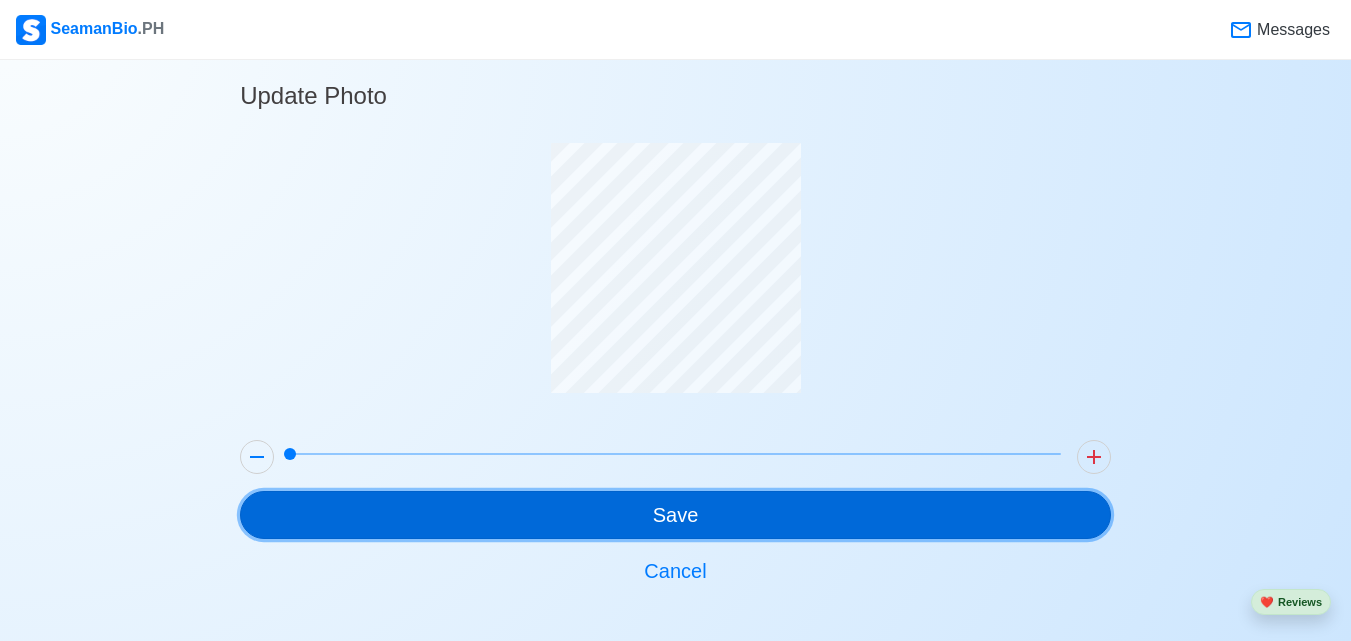 click on "Save" at bounding box center [675, 515] 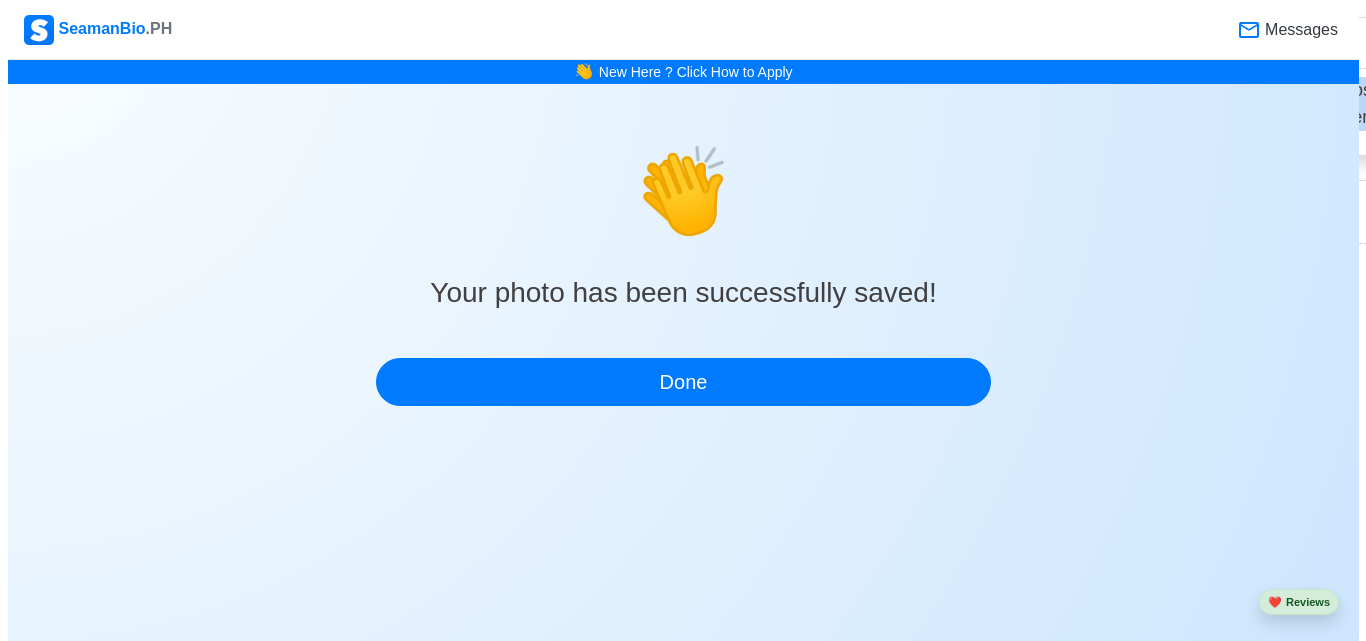 scroll, scrollTop: 0, scrollLeft: 0, axis: both 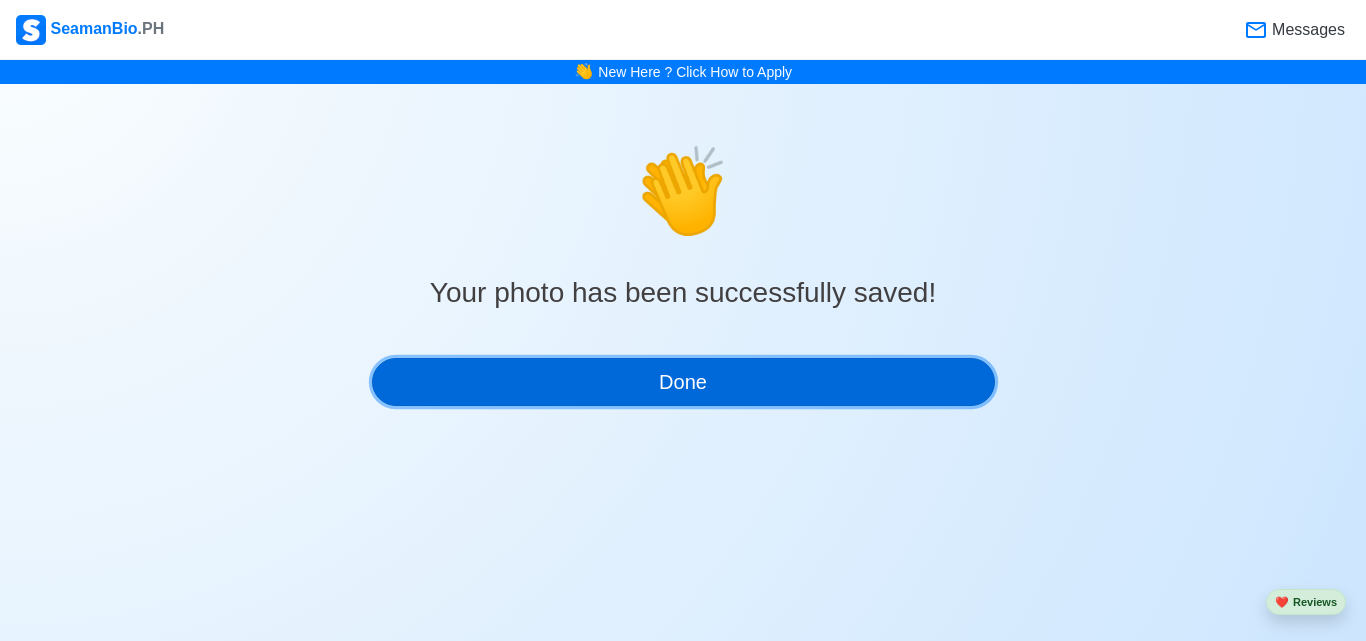 click on "Done" at bounding box center (683, 382) 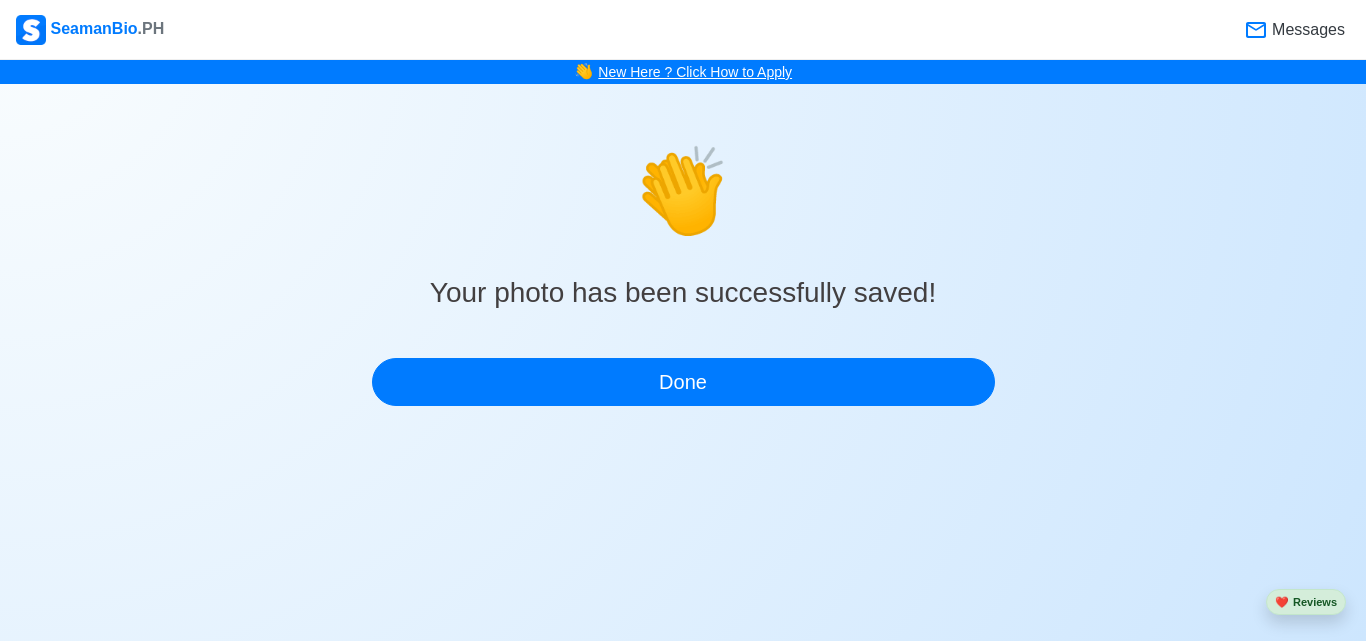 click on "New Here ? Click How to Apply" at bounding box center (695, 72) 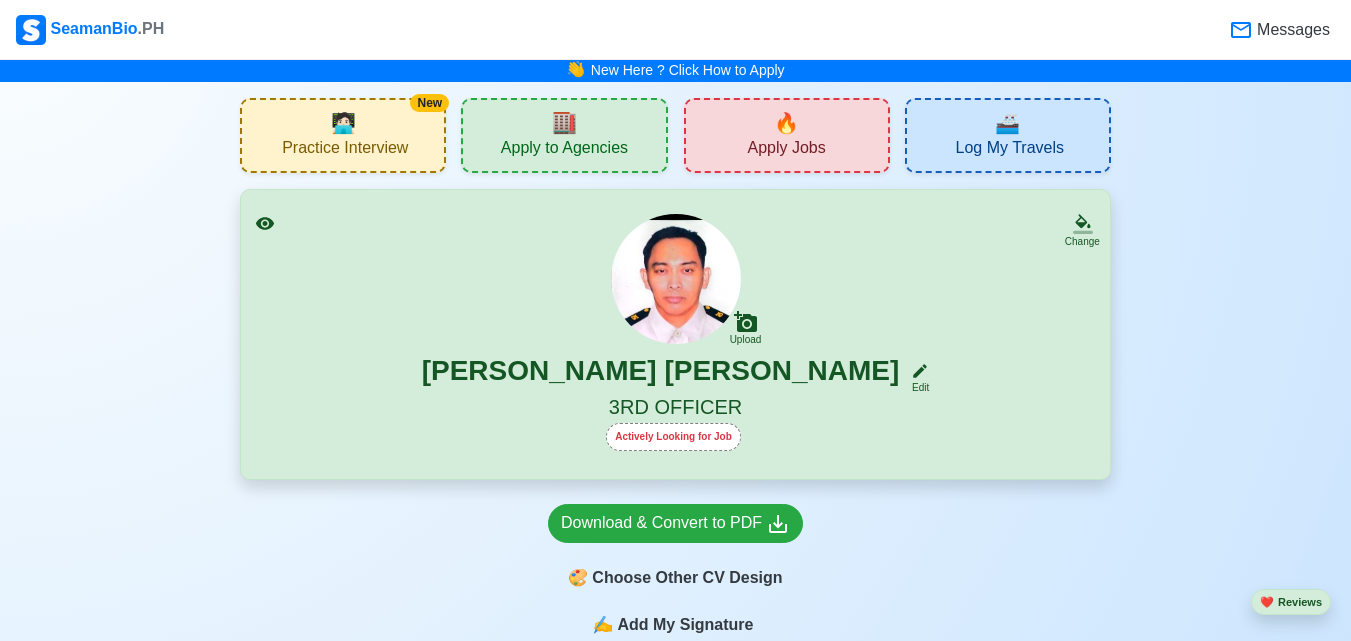 scroll, scrollTop: 0, scrollLeft: 0, axis: both 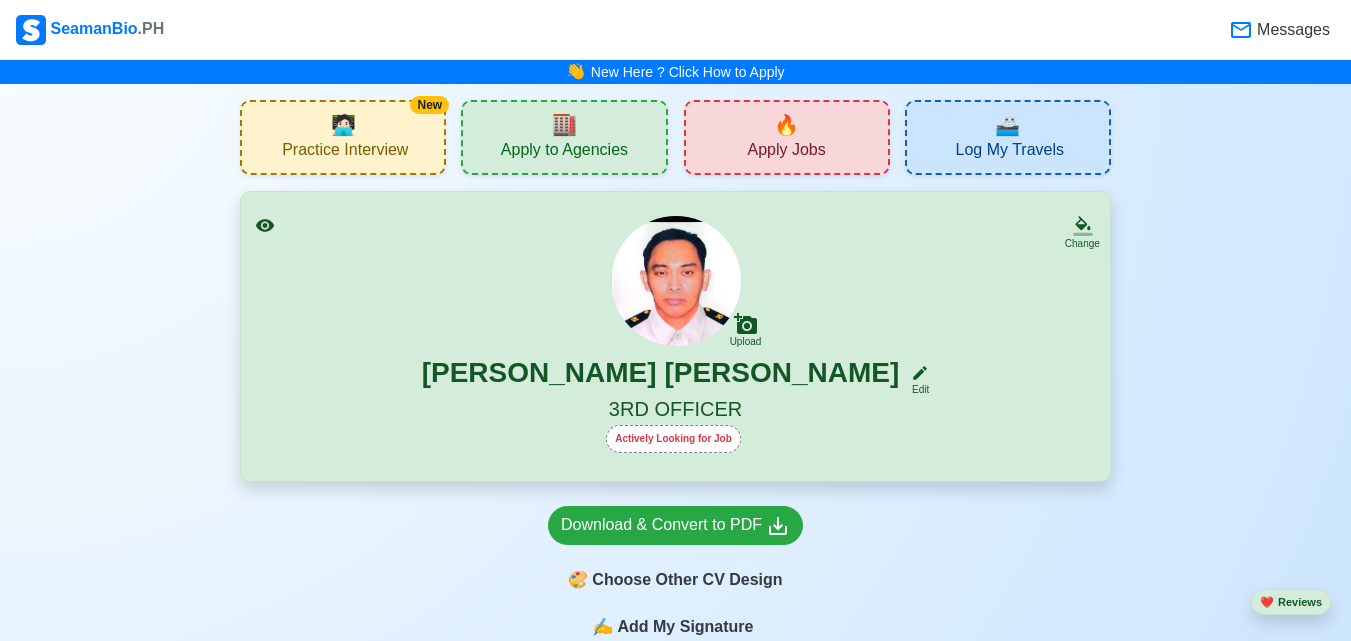 click on "Apply to Agencies" at bounding box center [564, 152] 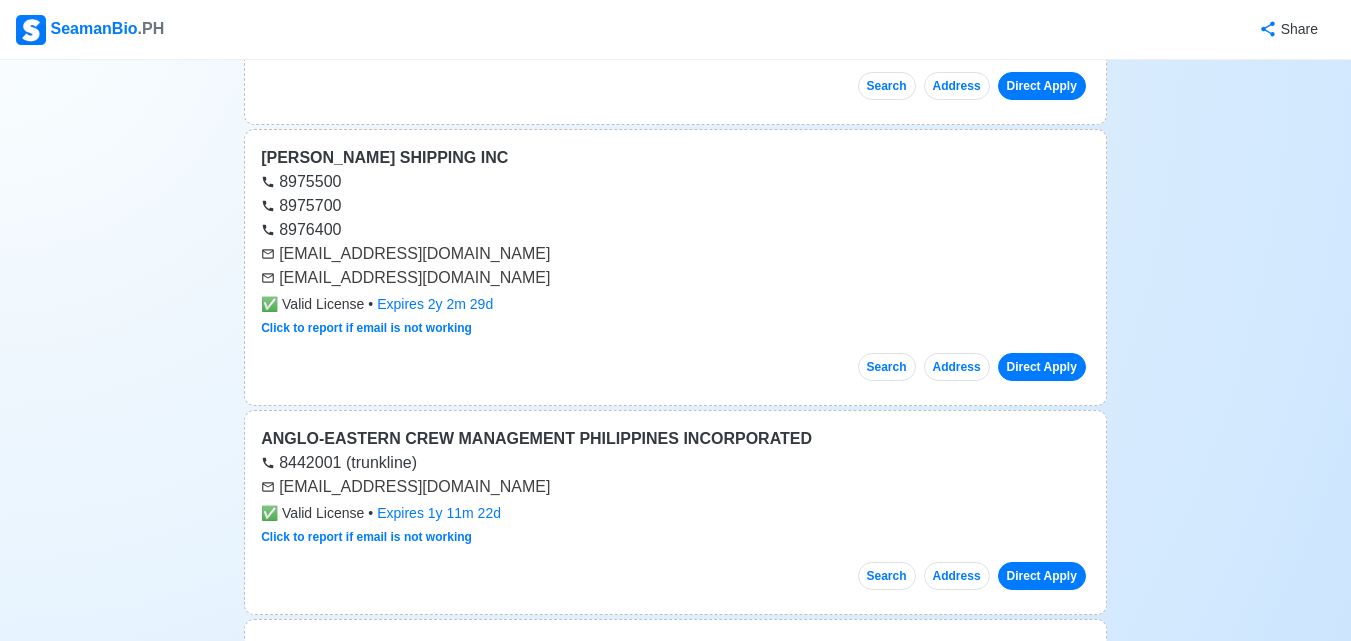 scroll, scrollTop: 0, scrollLeft: 0, axis: both 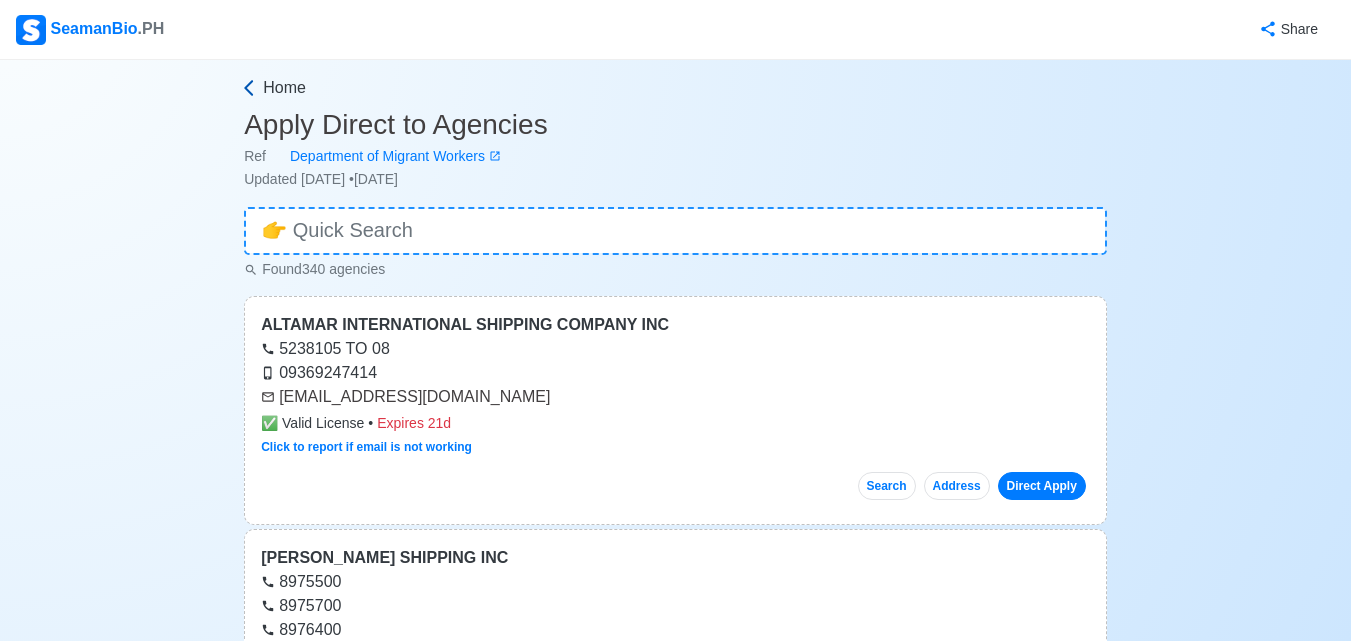 click 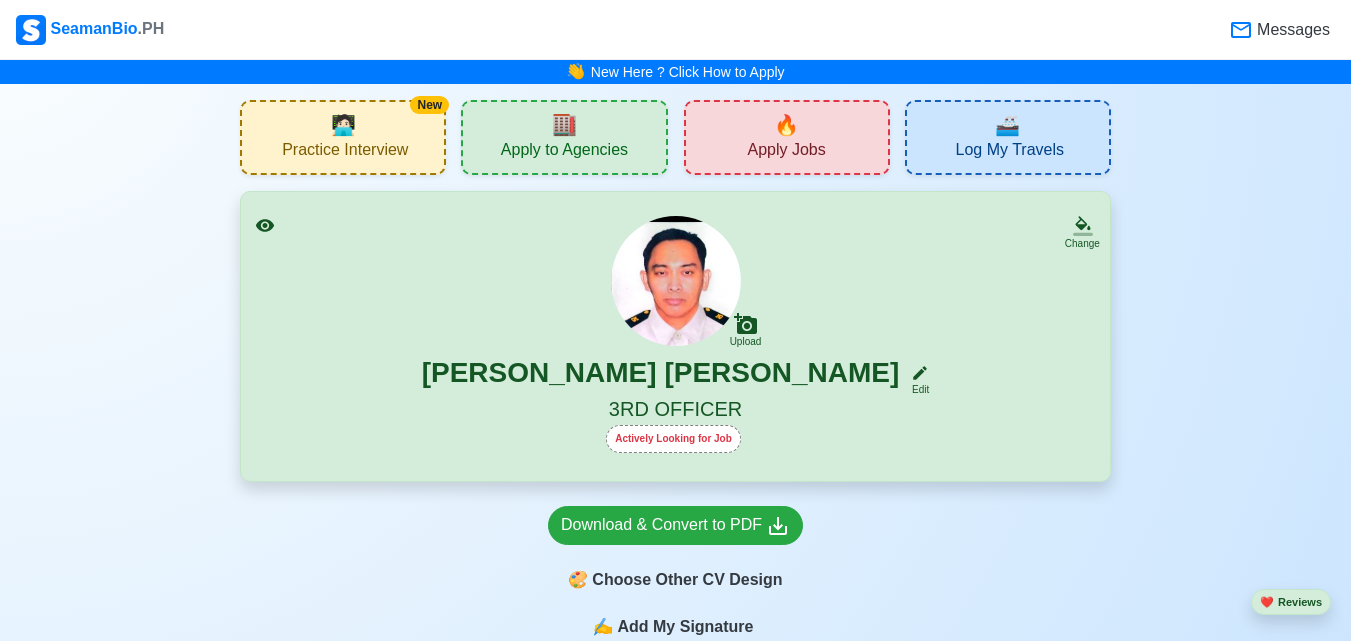 click on "Apply Jobs" at bounding box center [786, 152] 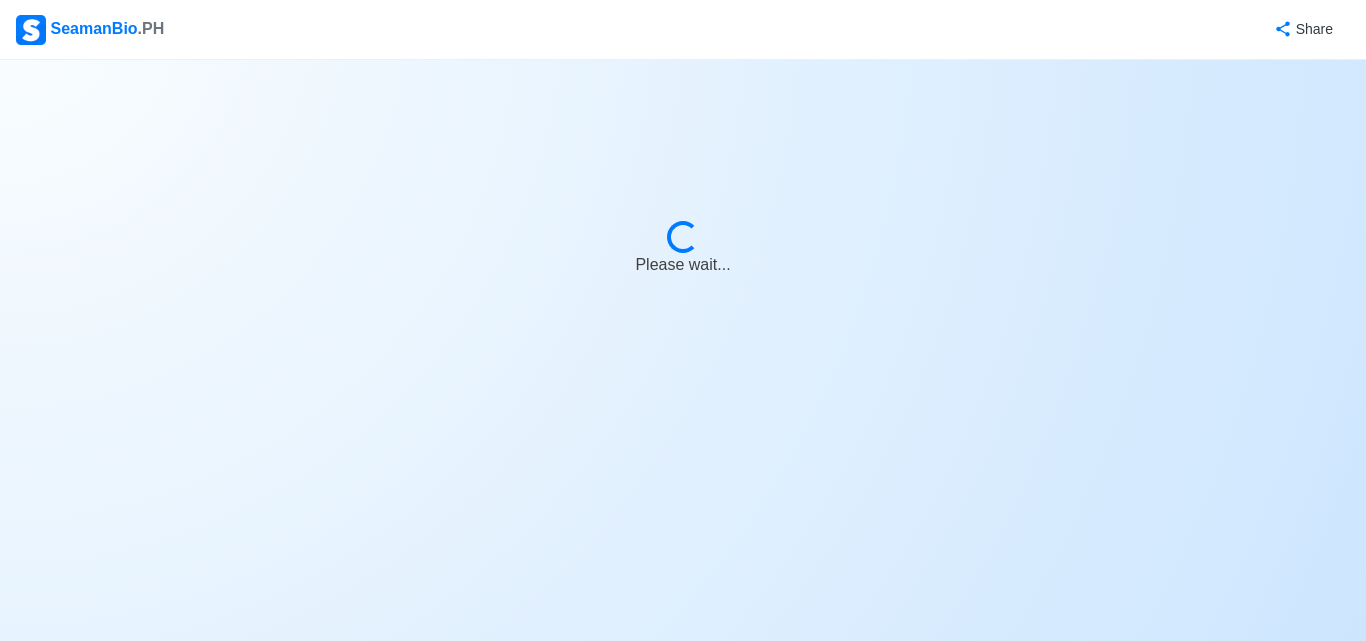 select on "3rd Officer" 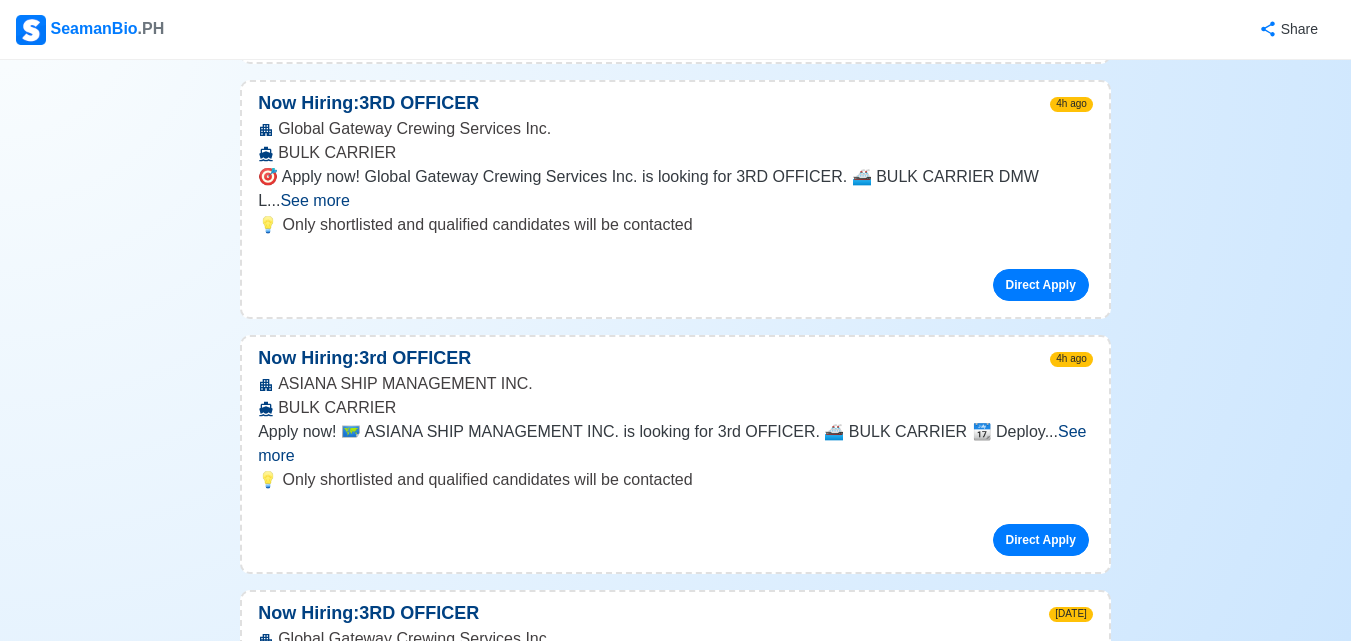 scroll, scrollTop: 1000, scrollLeft: 0, axis: vertical 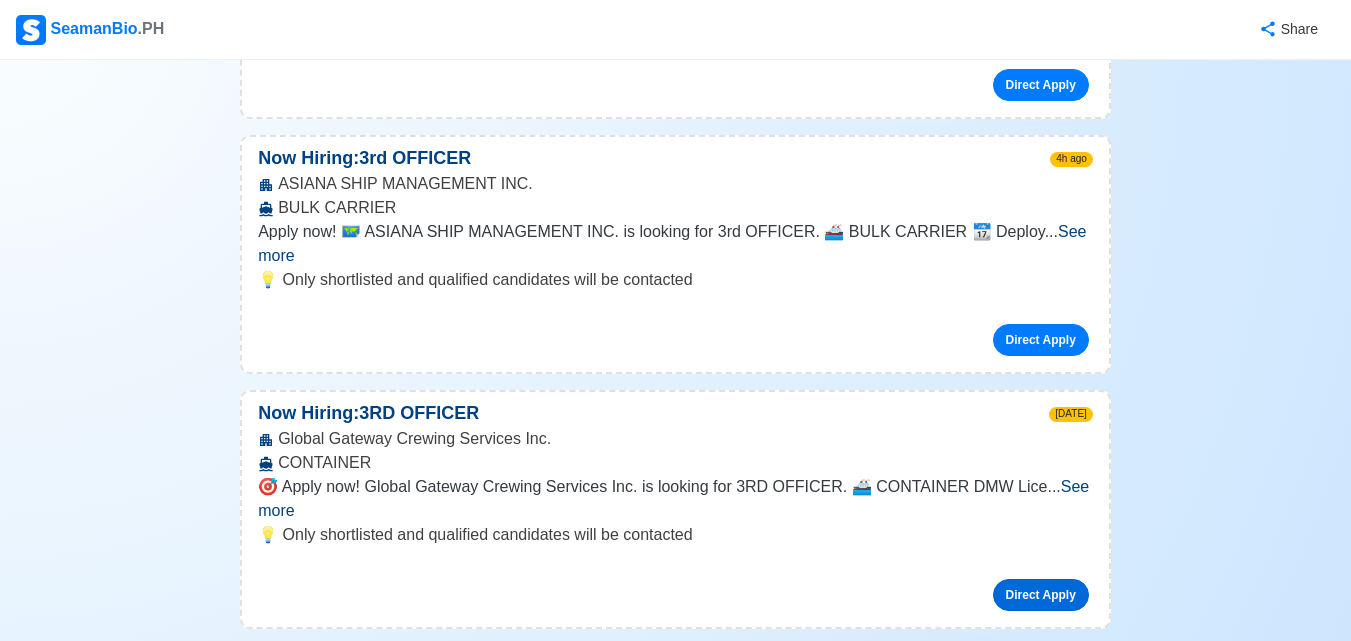 click on "Direct Apply" at bounding box center (1041, 595) 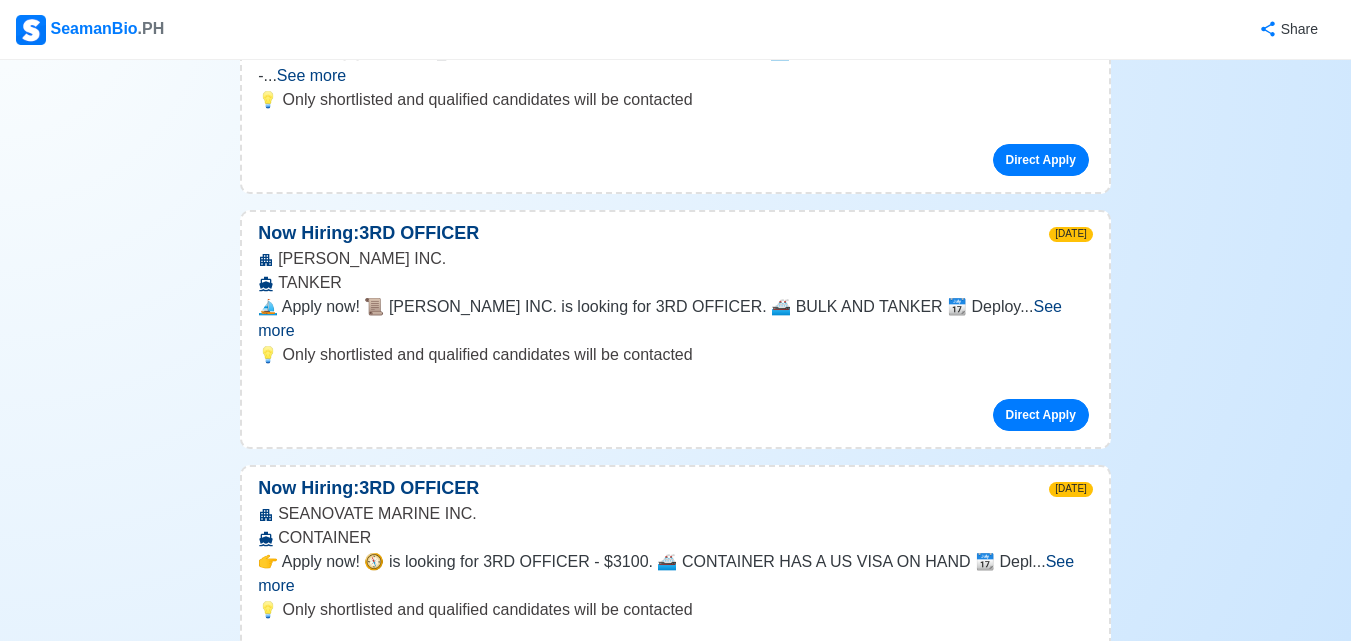 scroll, scrollTop: 2300, scrollLeft: 0, axis: vertical 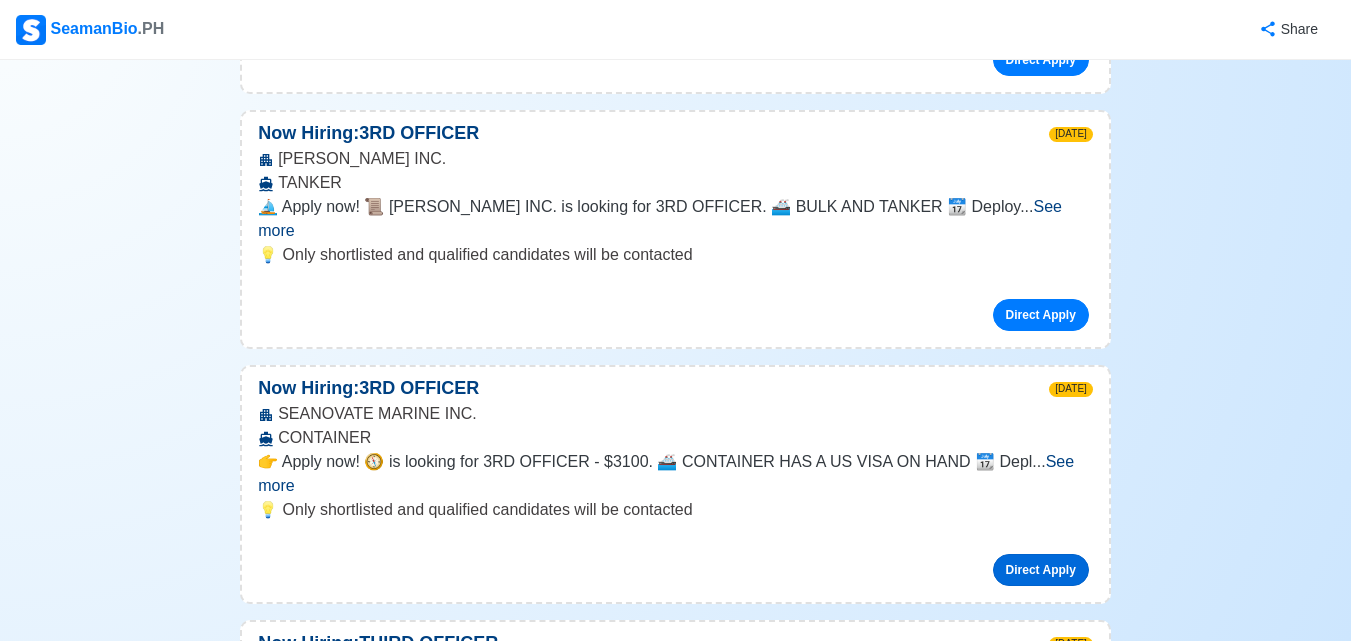 click on "Direct Apply" at bounding box center [1041, 570] 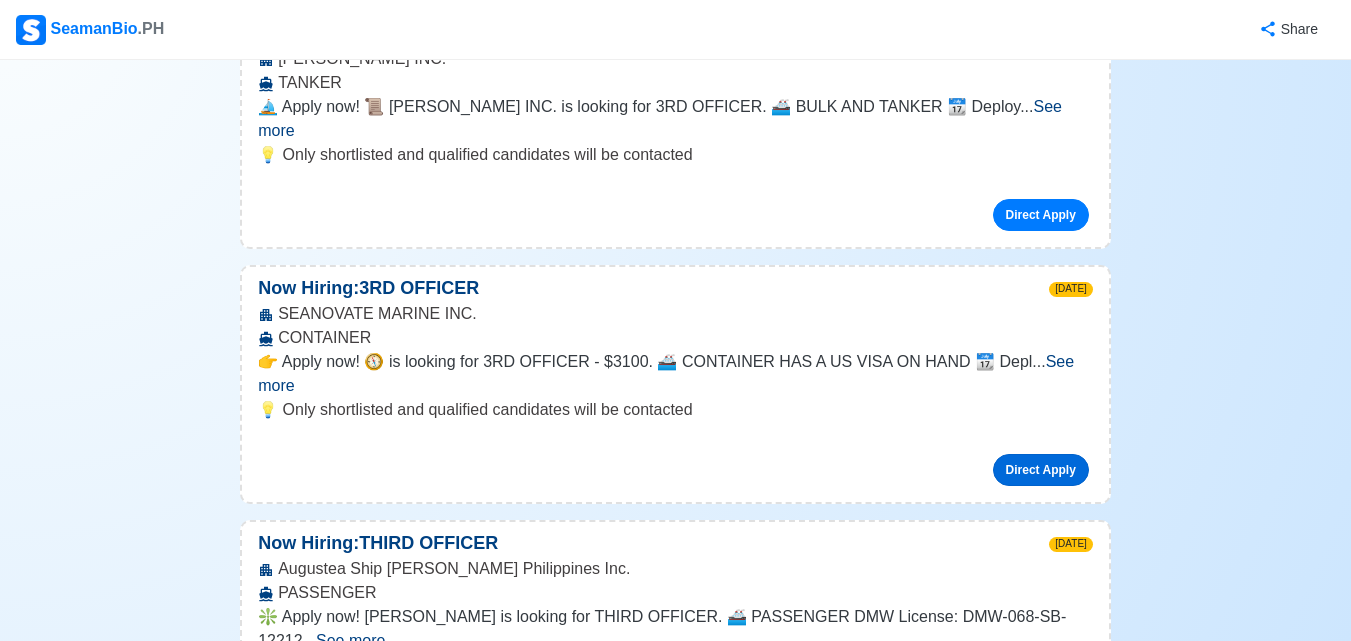 scroll, scrollTop: 2500, scrollLeft: 0, axis: vertical 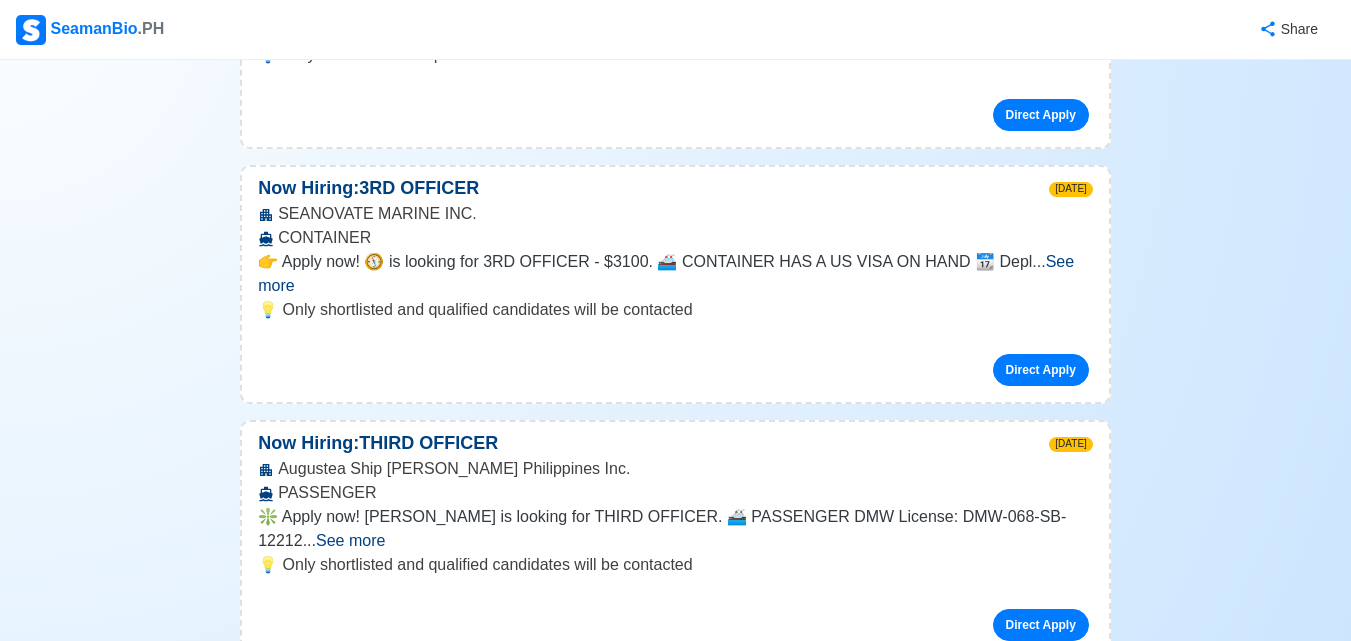 click on "Direct Apply" at bounding box center (1041, 880) 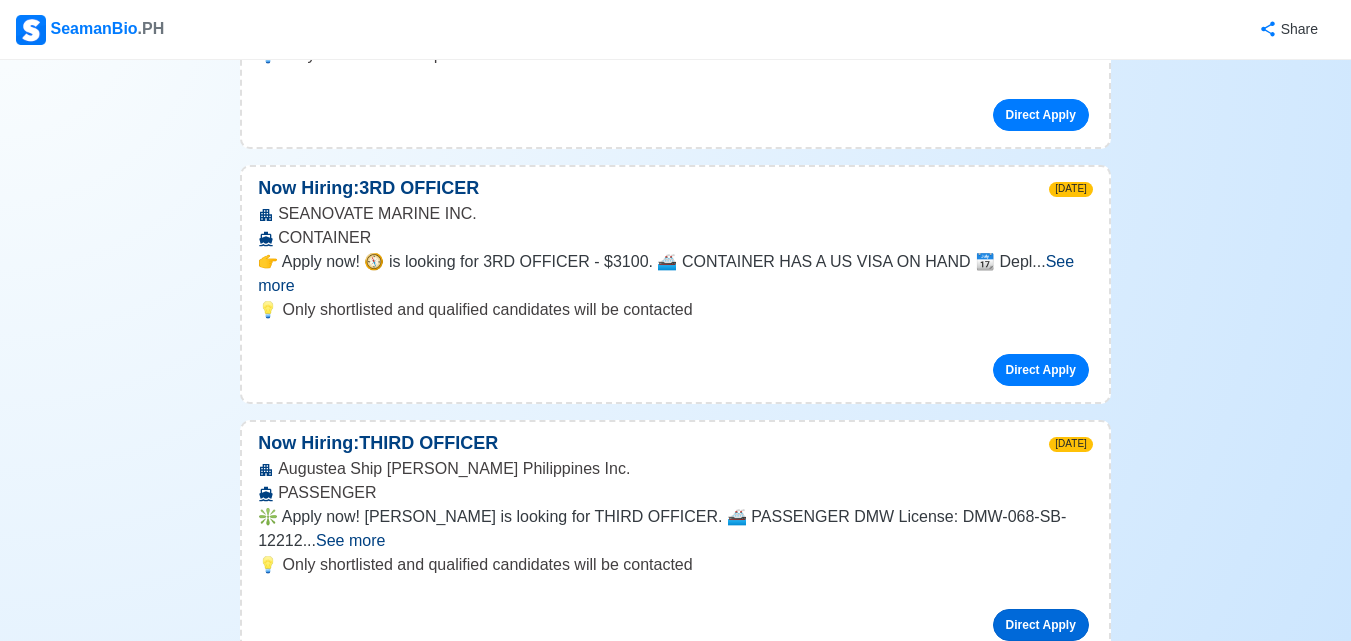 click on "Direct Apply" at bounding box center [1041, 625] 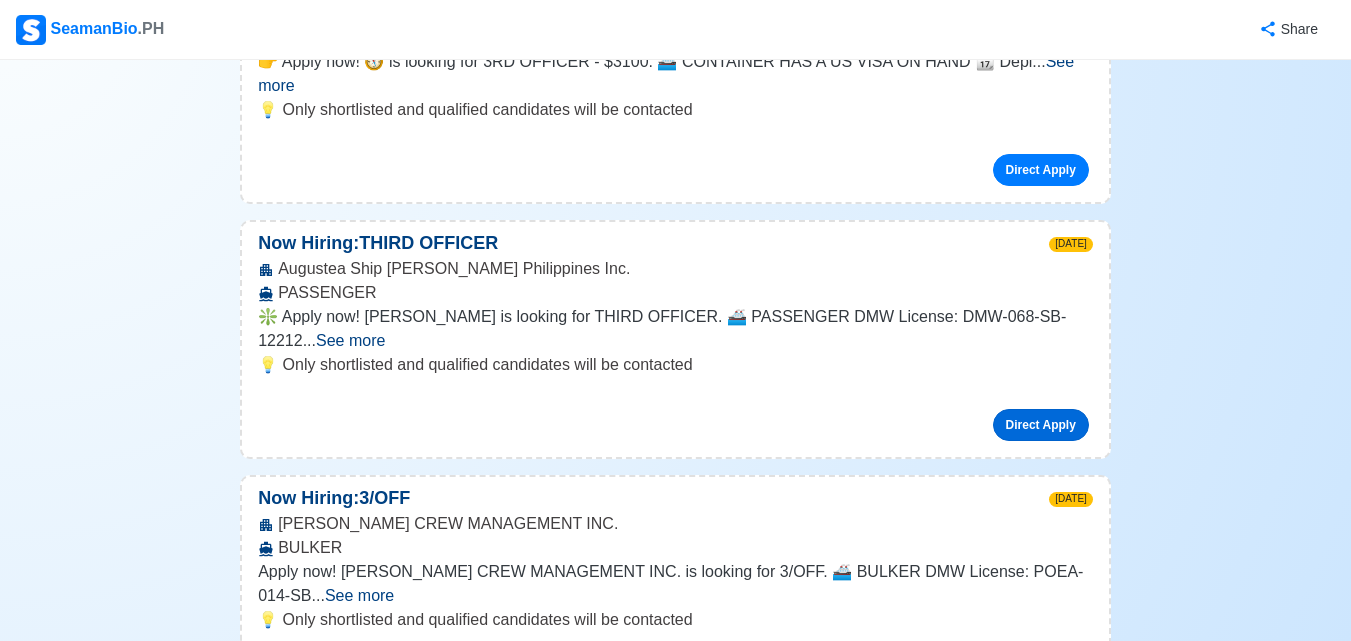 scroll, scrollTop: 2900, scrollLeft: 0, axis: vertical 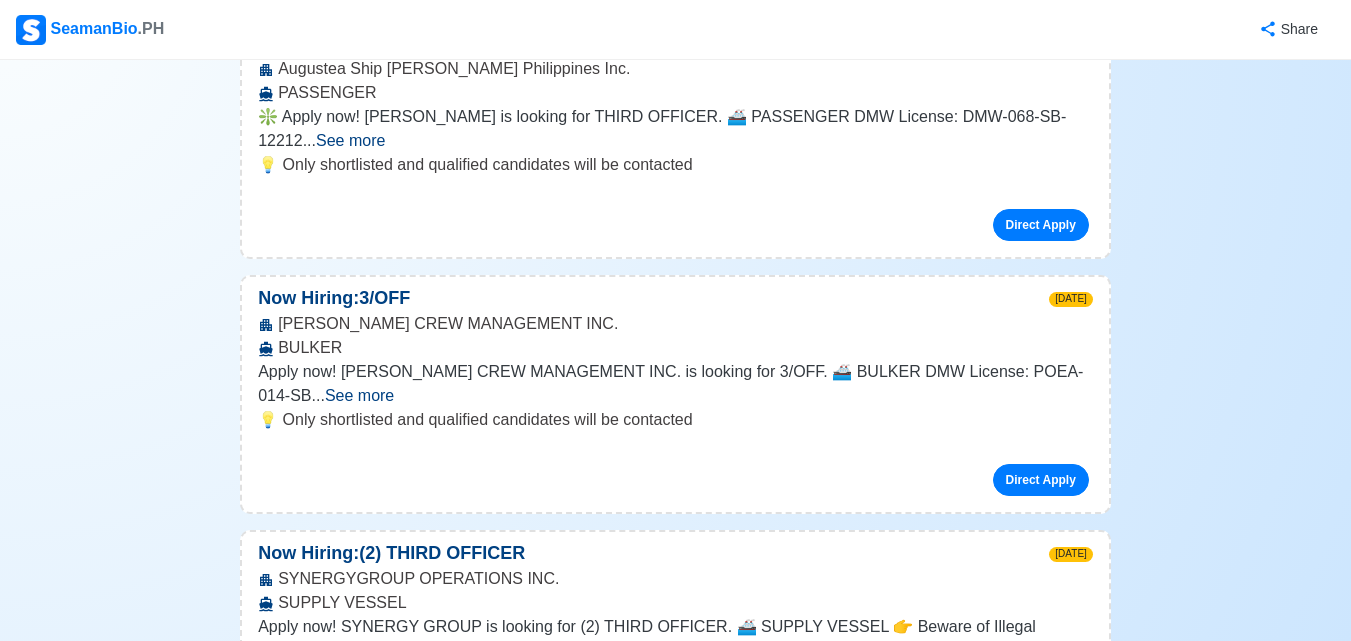 click on "Direct Apply" at bounding box center (1041, 735) 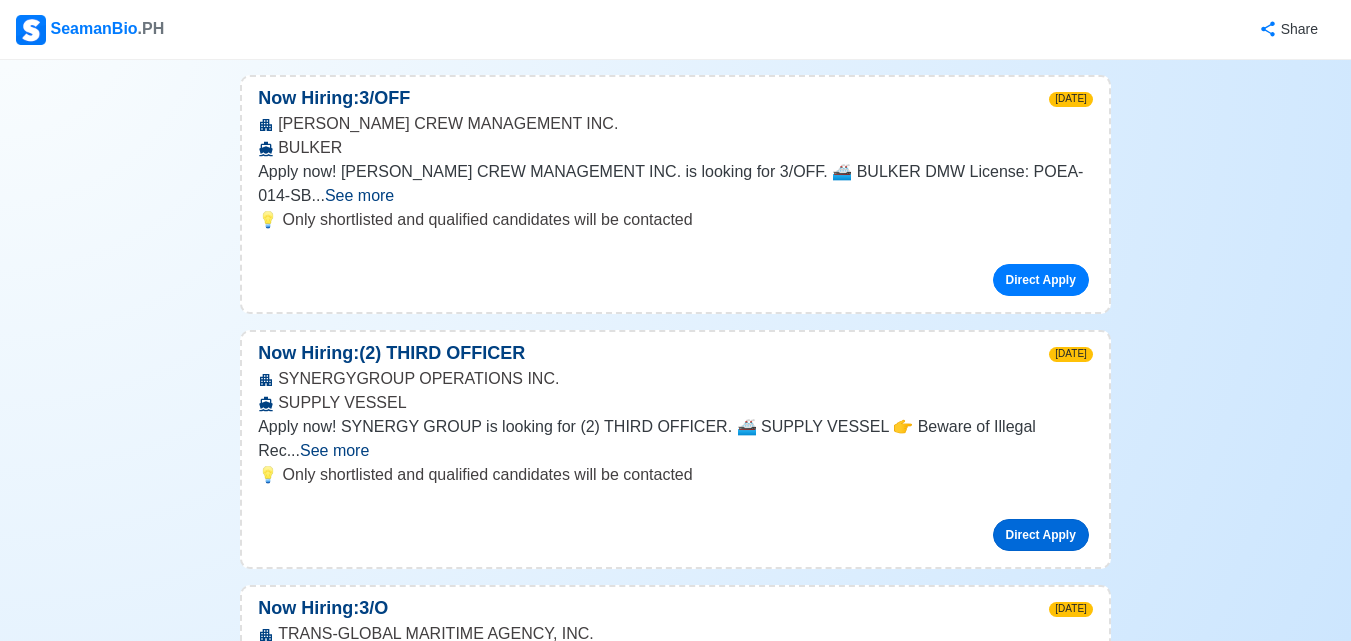 scroll, scrollTop: 3200, scrollLeft: 0, axis: vertical 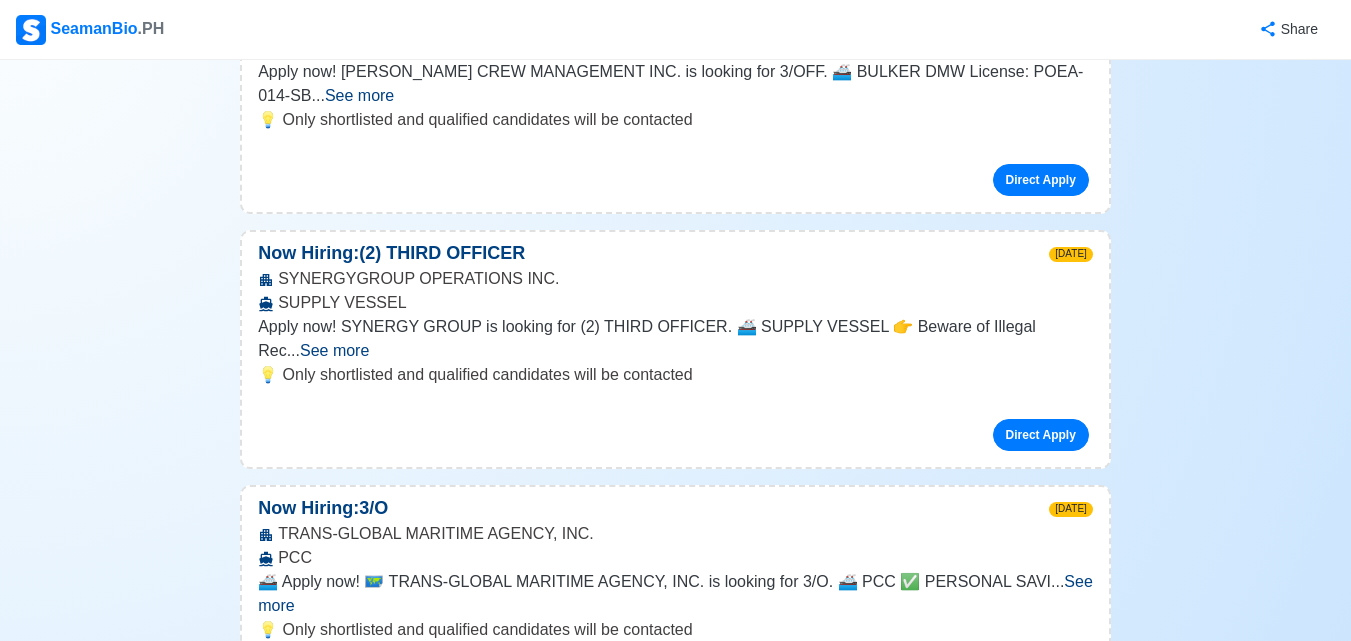 click on "Direct Apply" at bounding box center [1041, 690] 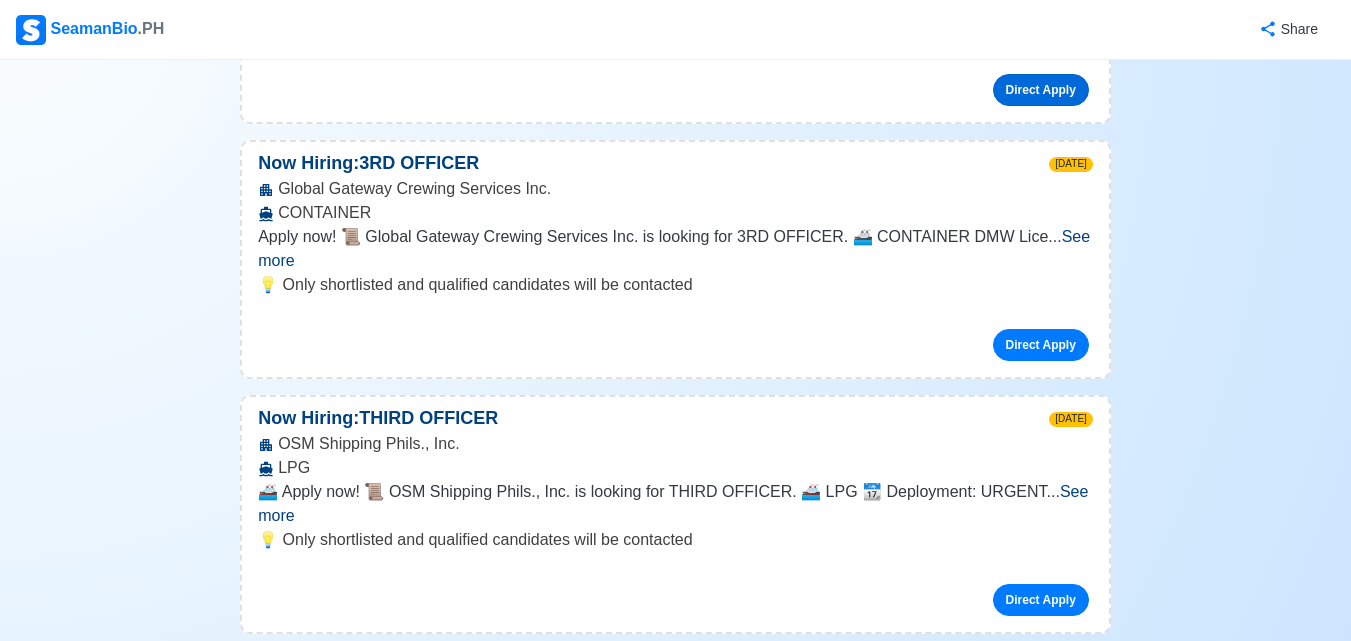 scroll, scrollTop: 3900, scrollLeft: 0, axis: vertical 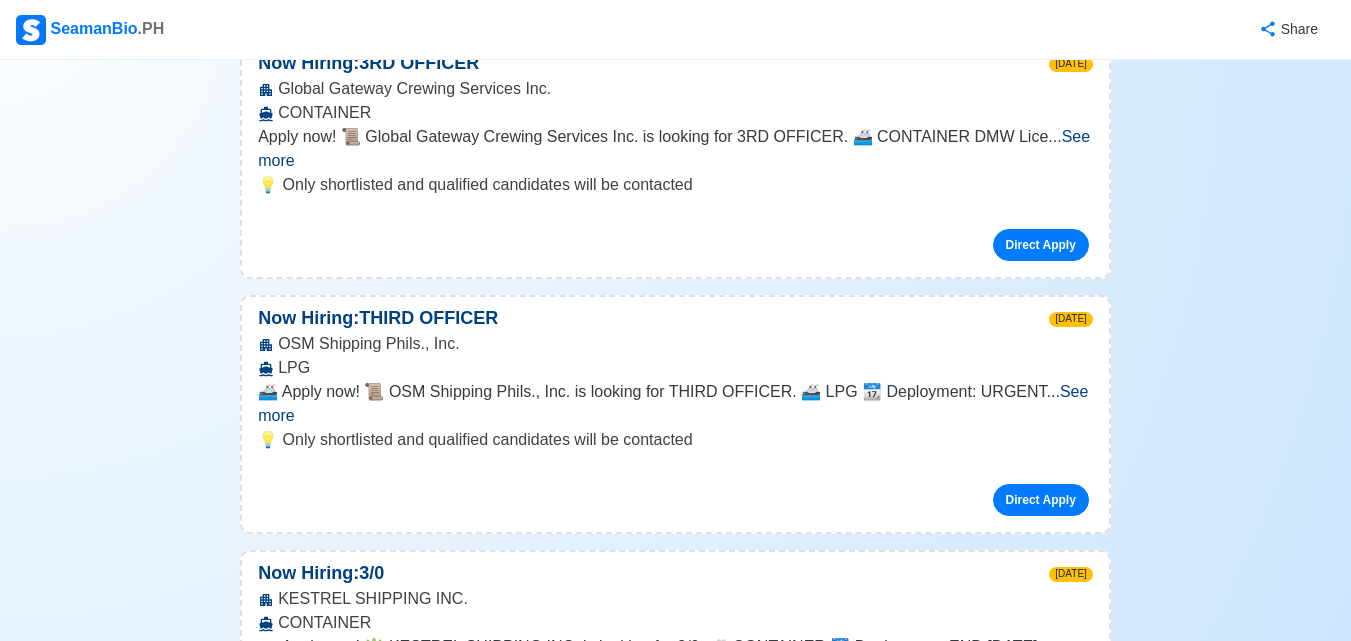 click on "Direct Apply" at bounding box center (1041, 755) 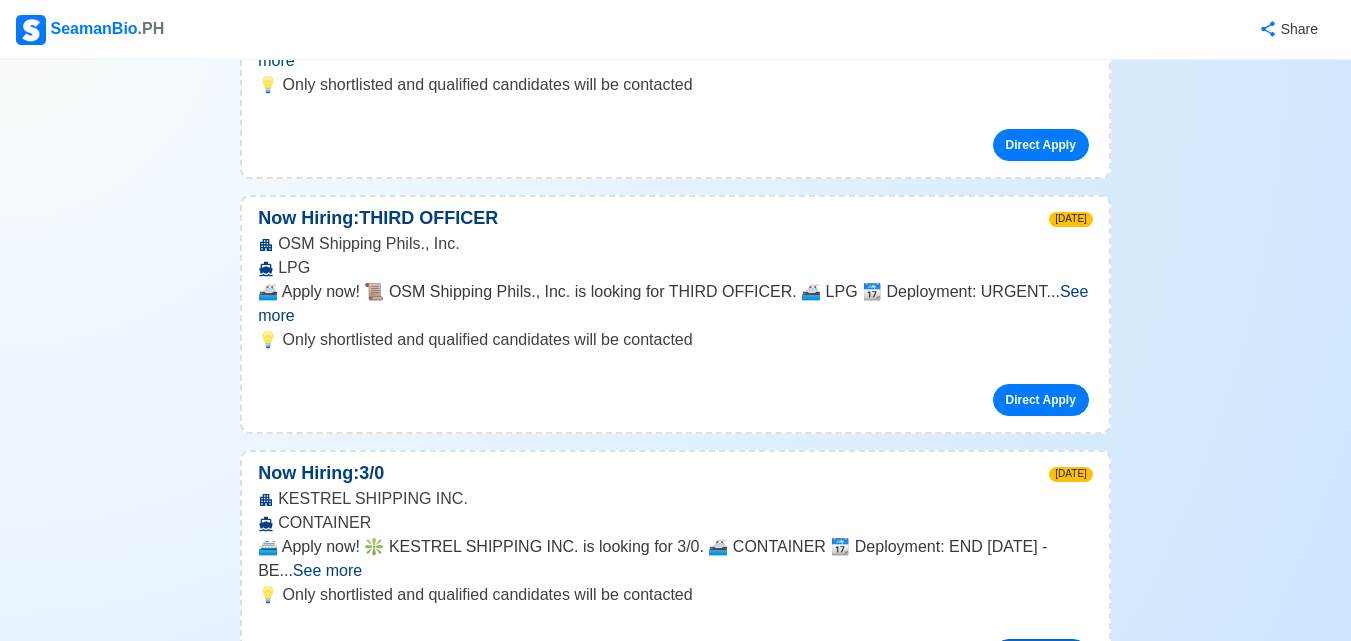 scroll, scrollTop: 4100, scrollLeft: 0, axis: vertical 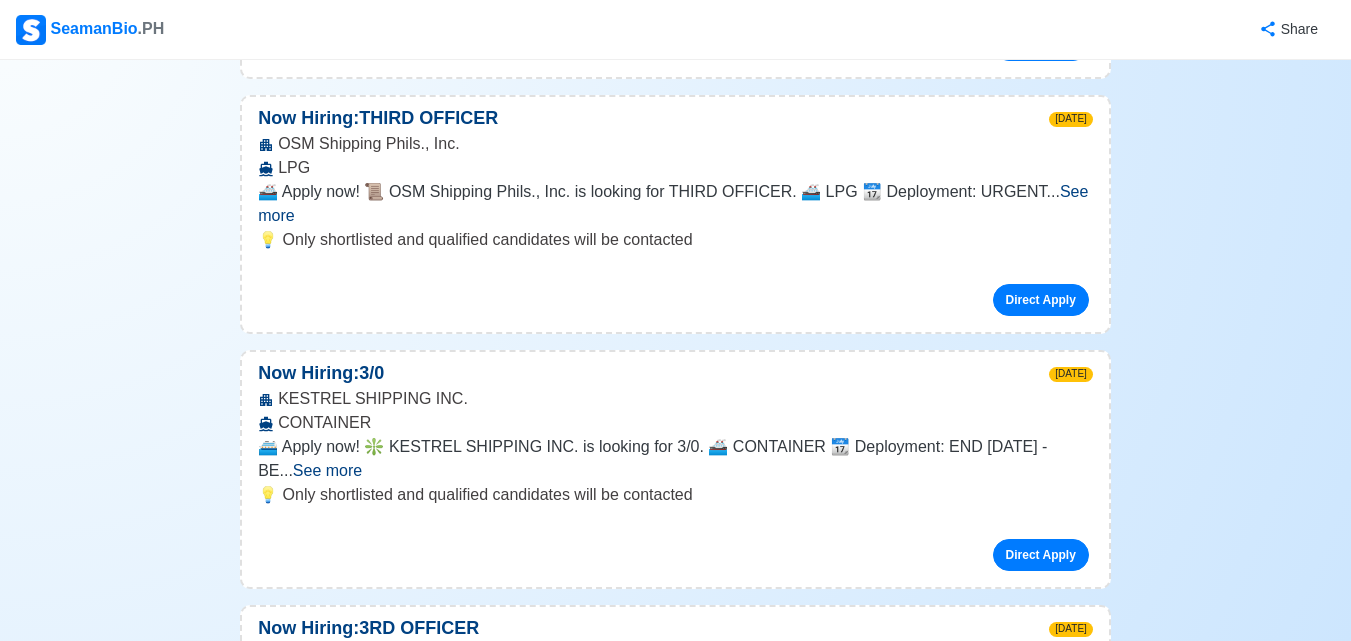 click on "Direct Apply" at bounding box center [1041, 786] 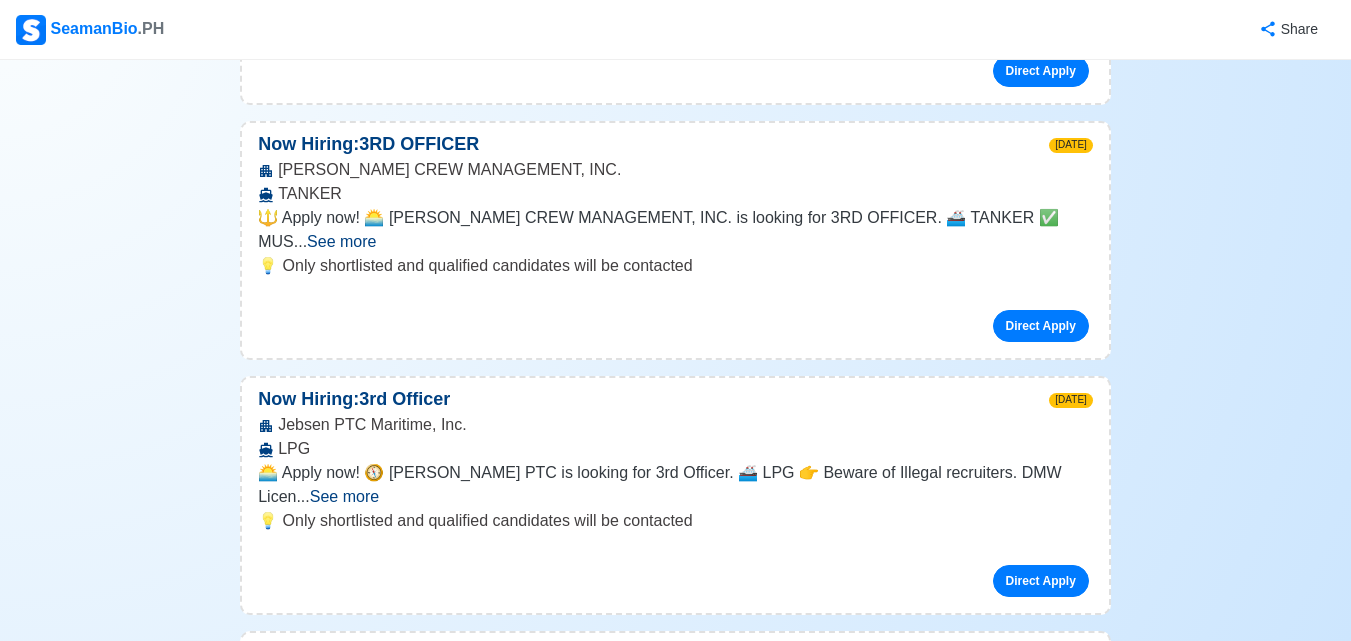 scroll, scrollTop: 6800, scrollLeft: 0, axis: vertical 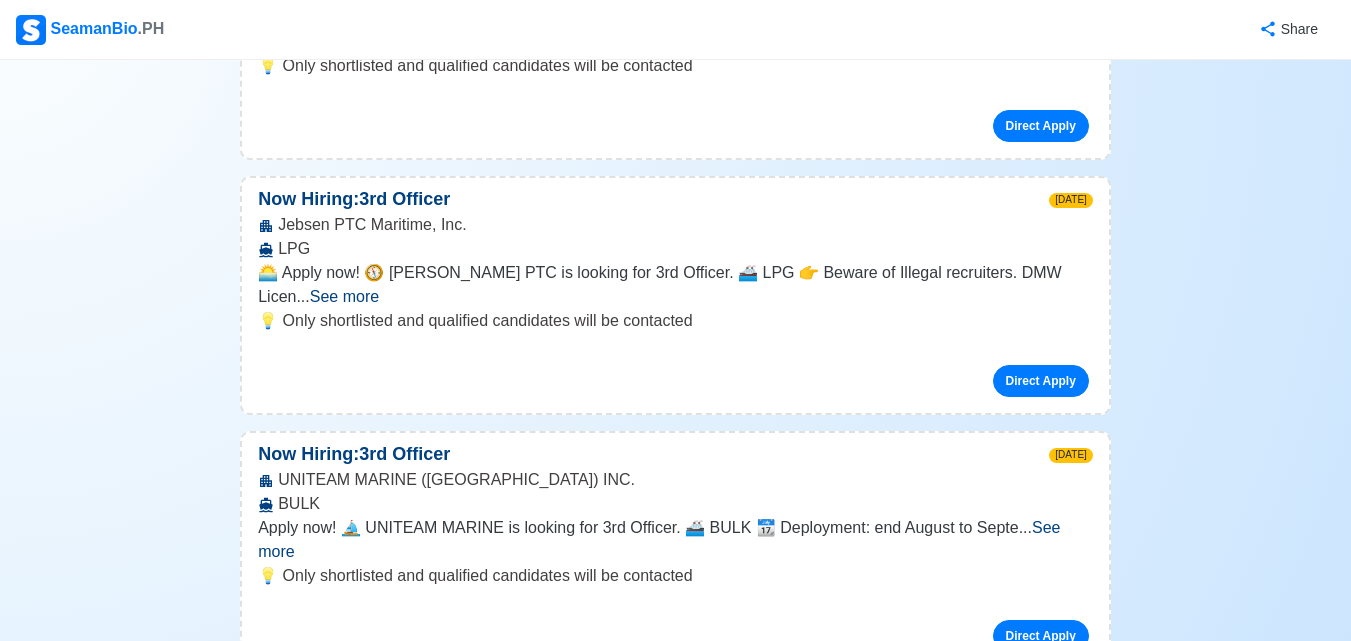 click on "Direct Apply" at bounding box center [1041, 1146] 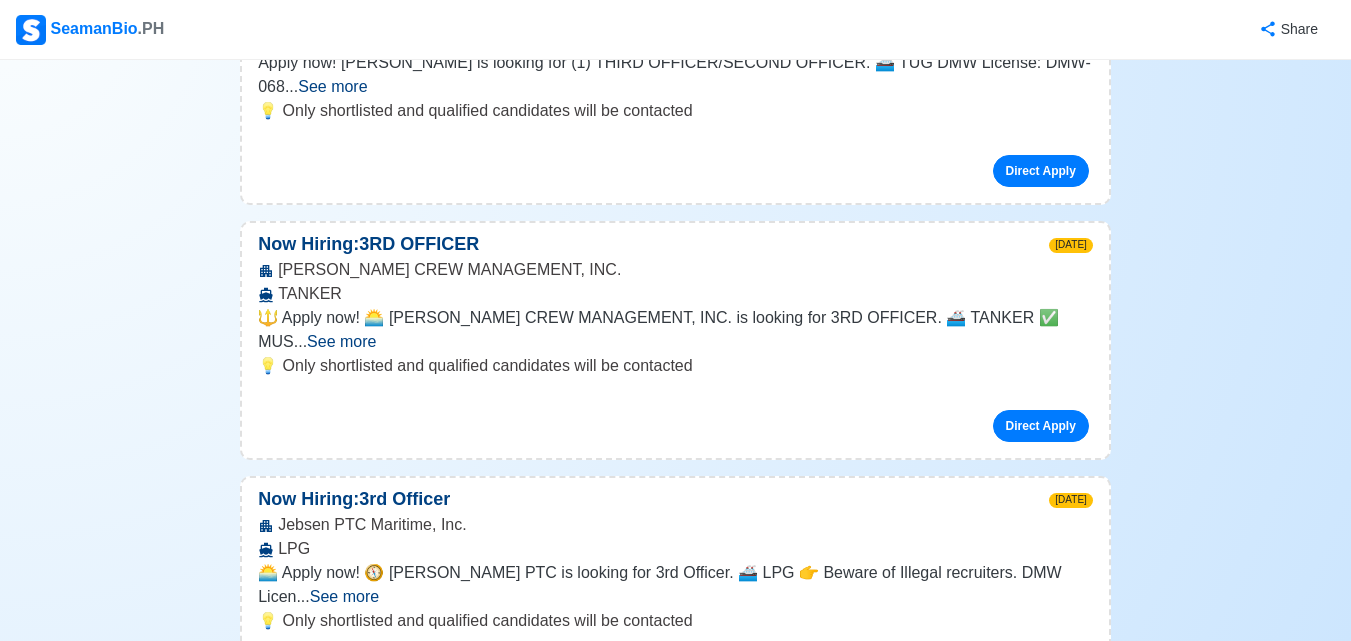 scroll, scrollTop: 6400, scrollLeft: 0, axis: vertical 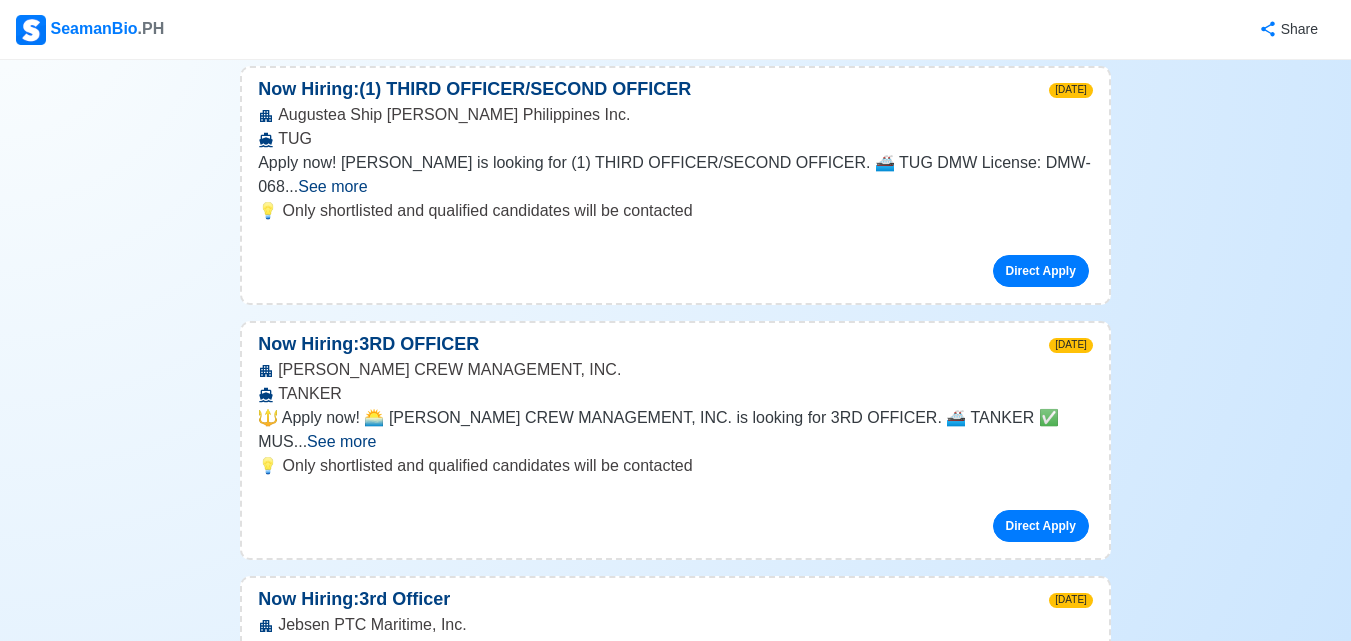 click on "Now Hiring:  3rd Officer 1w ago" at bounding box center (675, 854) 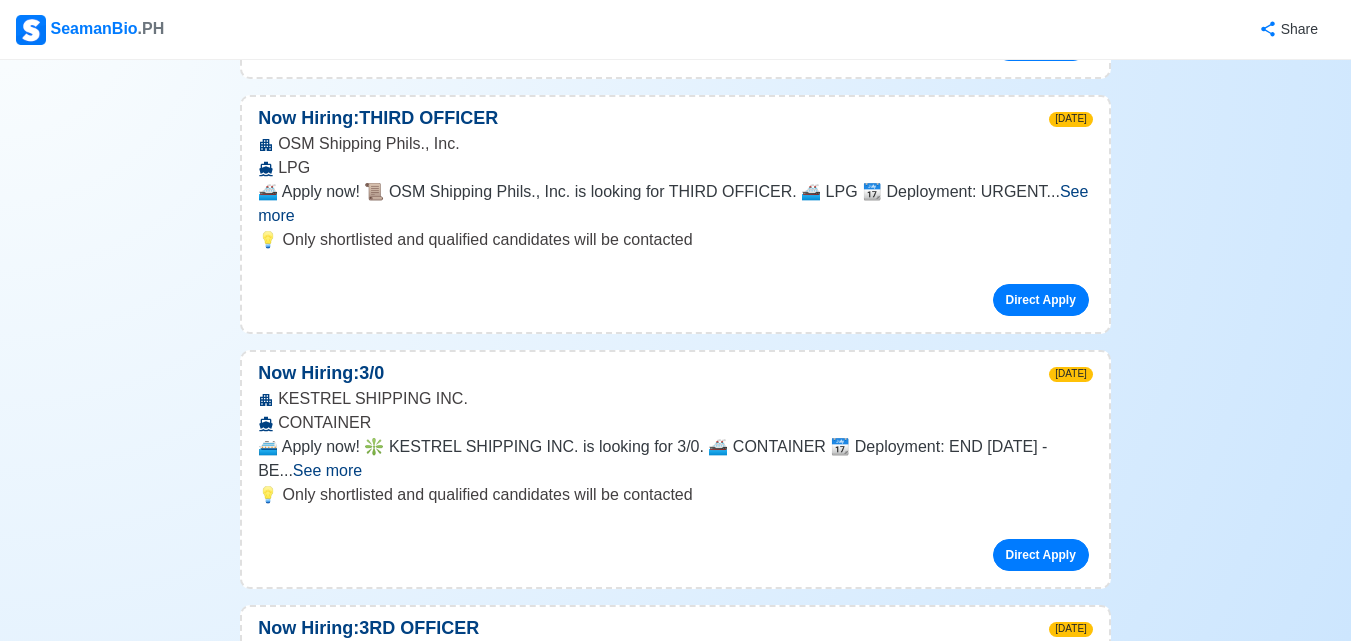 scroll, scrollTop: 3900, scrollLeft: 0, axis: vertical 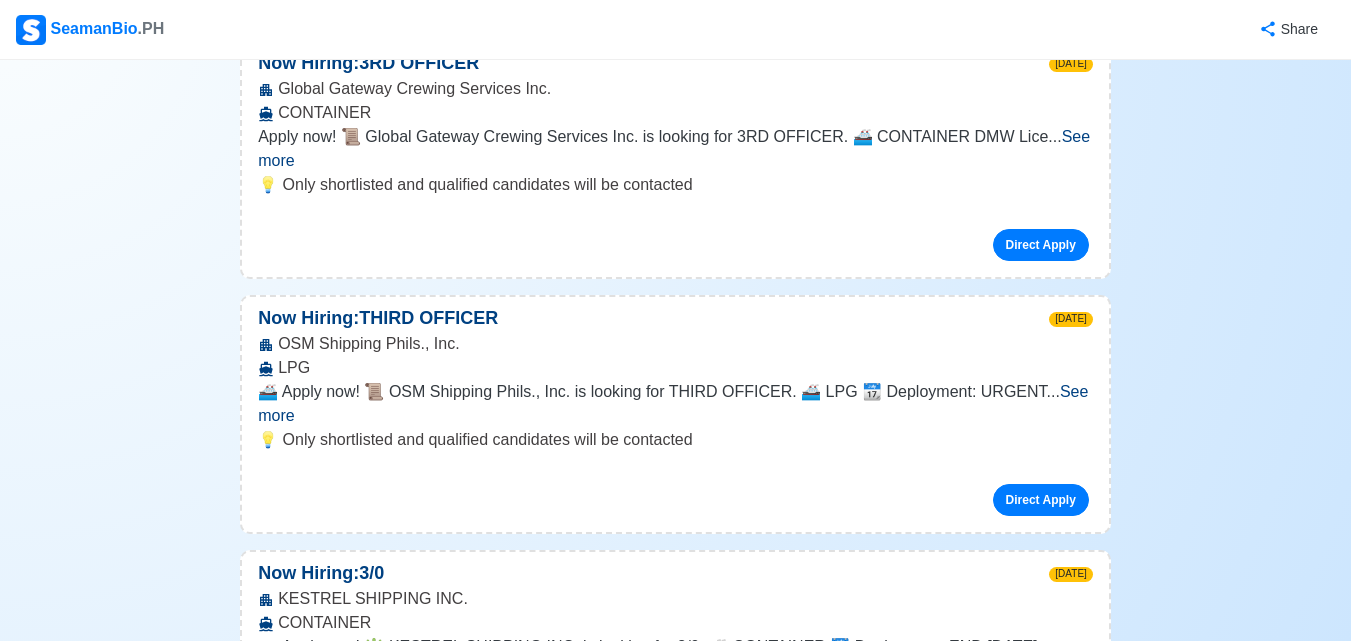 click on "KESTREL SHIPPING INC.   CONTAINER" at bounding box center (675, 611) 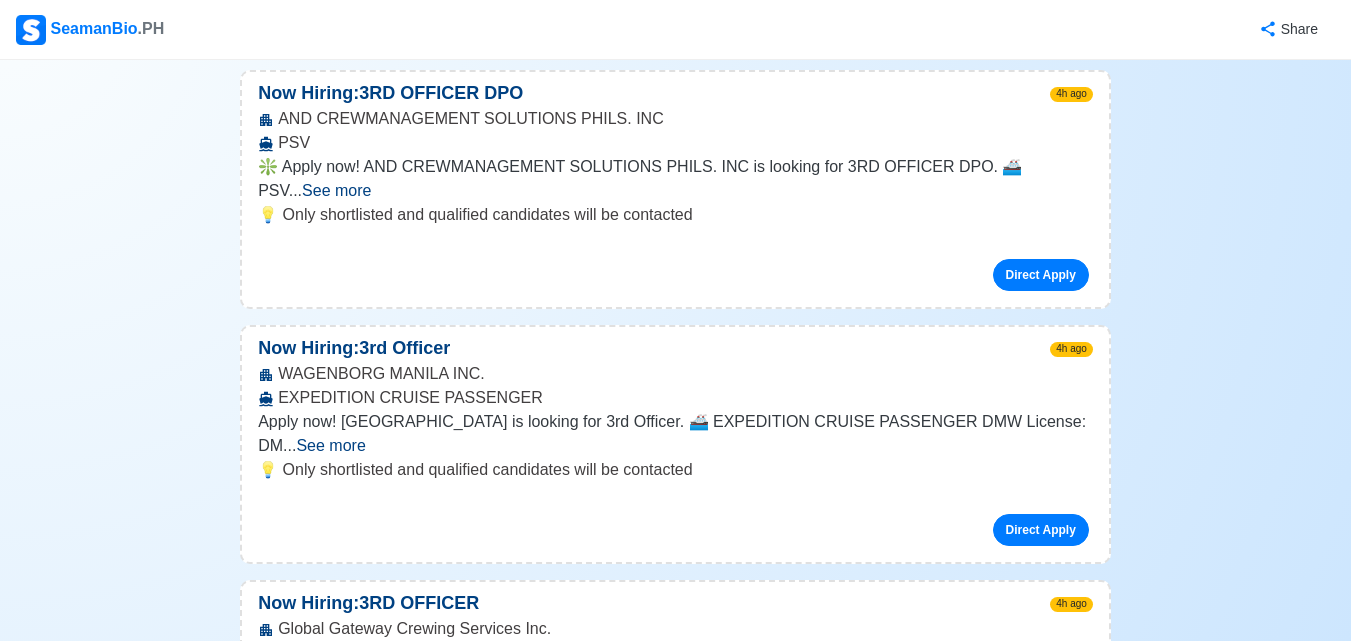 scroll, scrollTop: 0, scrollLeft: 0, axis: both 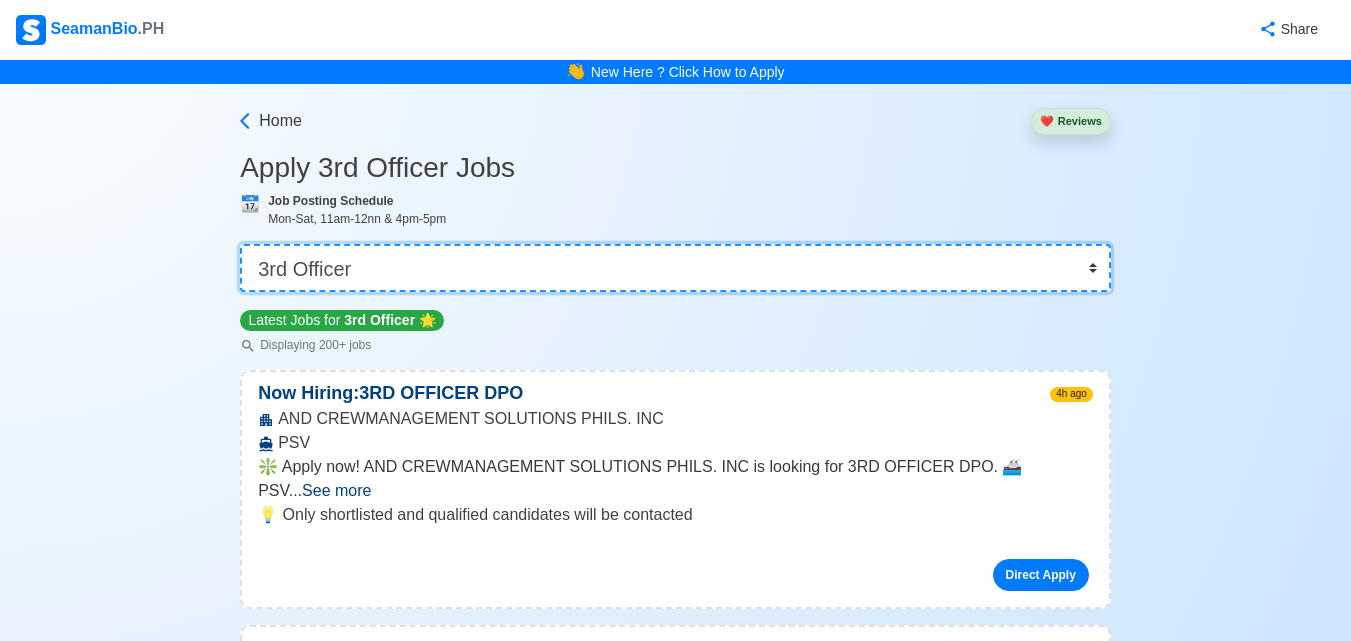 click on "👉 Select Rank or Position Master Chief Officer 2nd Officer 3rd Officer Junior Officer Chief Engineer 2nd Engineer 3rd Engineer 4th Engineer Gas Engineer Junior Engineer 1st Assistant Engineer 2nd Assistant Engineer 3rd Assistant Engineer ETO/ETR Electrician Electrical Engineer Oiler Fitter Welder Chief Cook Chef Cook Messman Wiper Rigger Ordinary Seaman Able Seaman Motorman Pumpman Bosun Cadet Reefer Mechanic Operator Repairman Painter Steward Waiter Others" at bounding box center (675, 268) 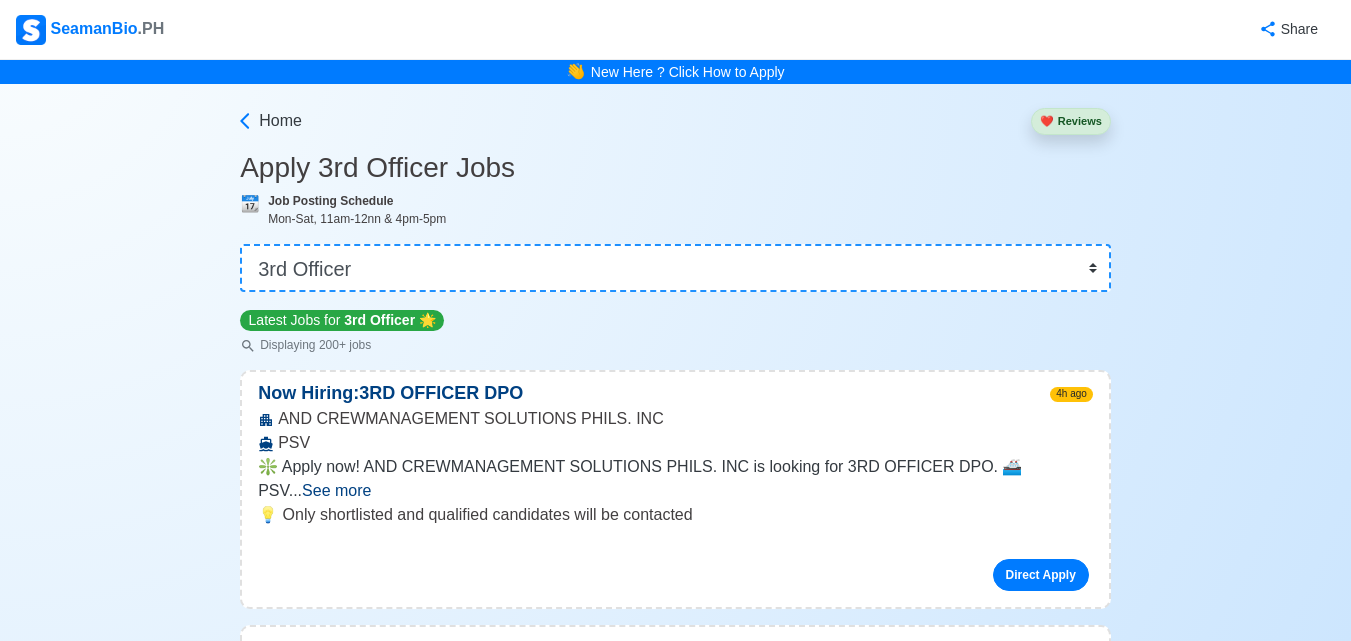 click on "Home ❤️ Reviews Apply 3rd Officer Jobs 📆 Job Posting Schedule Mon-Sat, 11am-12nn & 4pm-5pm 👉 Select Rank or Position Master Chief Officer 2nd Officer 3rd Officer Junior Officer Chief Engineer 2nd Engineer 3rd Engineer 4th Engineer Gas Engineer Junior Engineer 1st Assistant Engineer 2nd Assistant Engineer 3rd Assistant Engineer ETO/ETR Electrician Electrical Engineer Oiler Fitter Welder Chief Cook Chef Cook Messman Wiper Rigger Ordinary Seaman Able Seaman Motorman Pumpman Bosun Cadet Reefer Mechanic Operator Repairman Painter Steward Waiter Others Latest Jobs for   3rd Officer   🌟 Displaying   200+   jobs Now Hiring:  3RD OFFICER DPO 4h ago AND CREWMANAGEMENT SOLUTIONS PHILS. INC   PSV ❇️ Apply now! AND CREWMANAGEMENT SOLUTIONS PHILS. INC is looking for 3RD OFFICER DPO. 🚢 PSV ...  See more ...  See more 💡 Only shortlisted and qualified candidates will be contacted Direct Apply Now Hiring:  3rd Officer 4h ago WAGENBORG MANILA INC.   EXPEDITION CRUISE PASSENGER ...  See more ...  See more" at bounding box center (675, 25880) 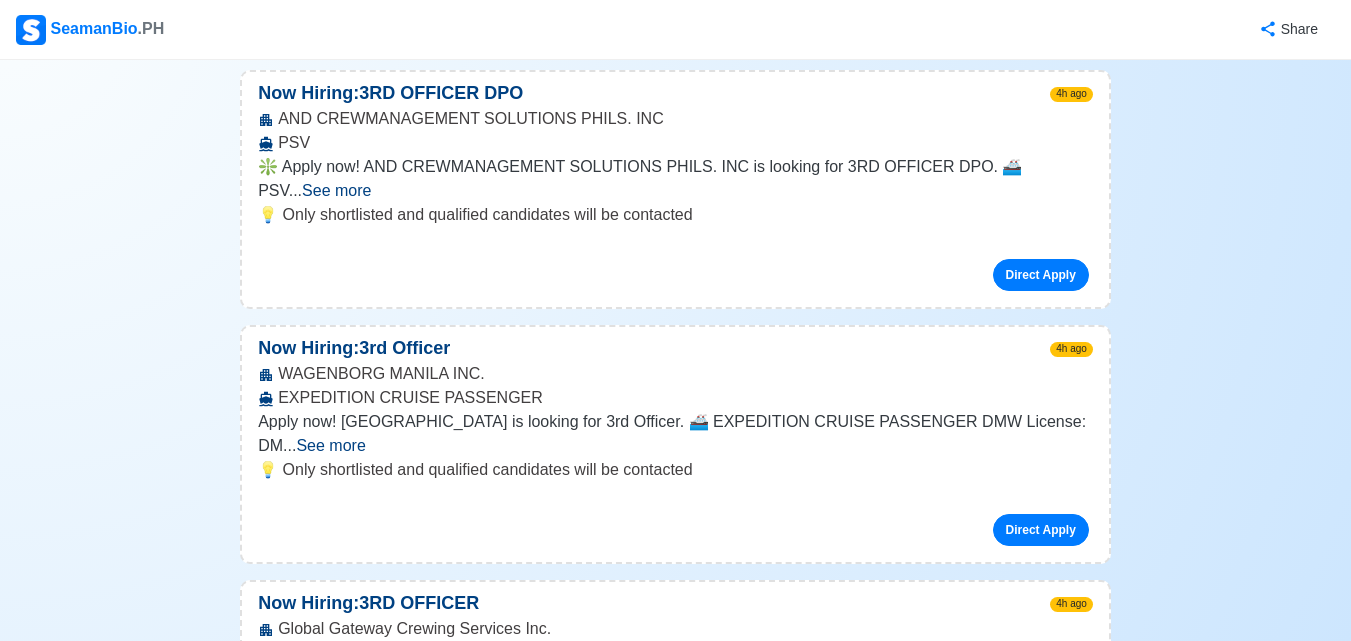 scroll, scrollTop: 400, scrollLeft: 0, axis: vertical 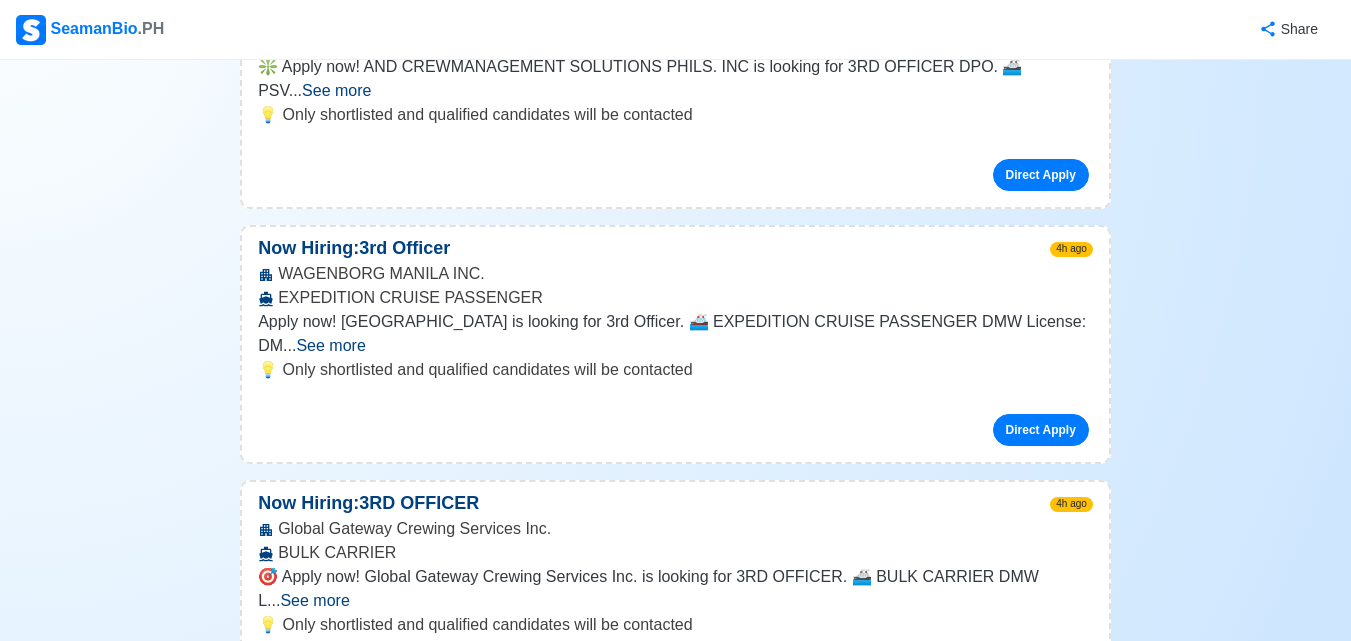 click 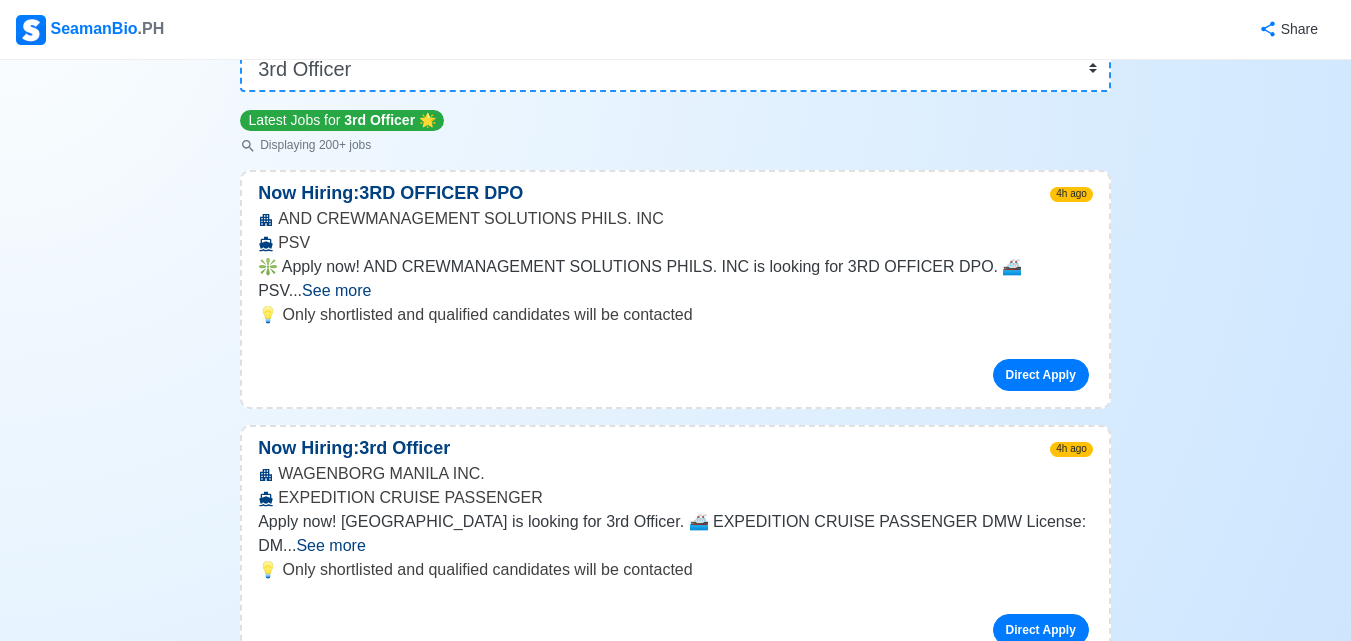 scroll, scrollTop: 0, scrollLeft: 0, axis: both 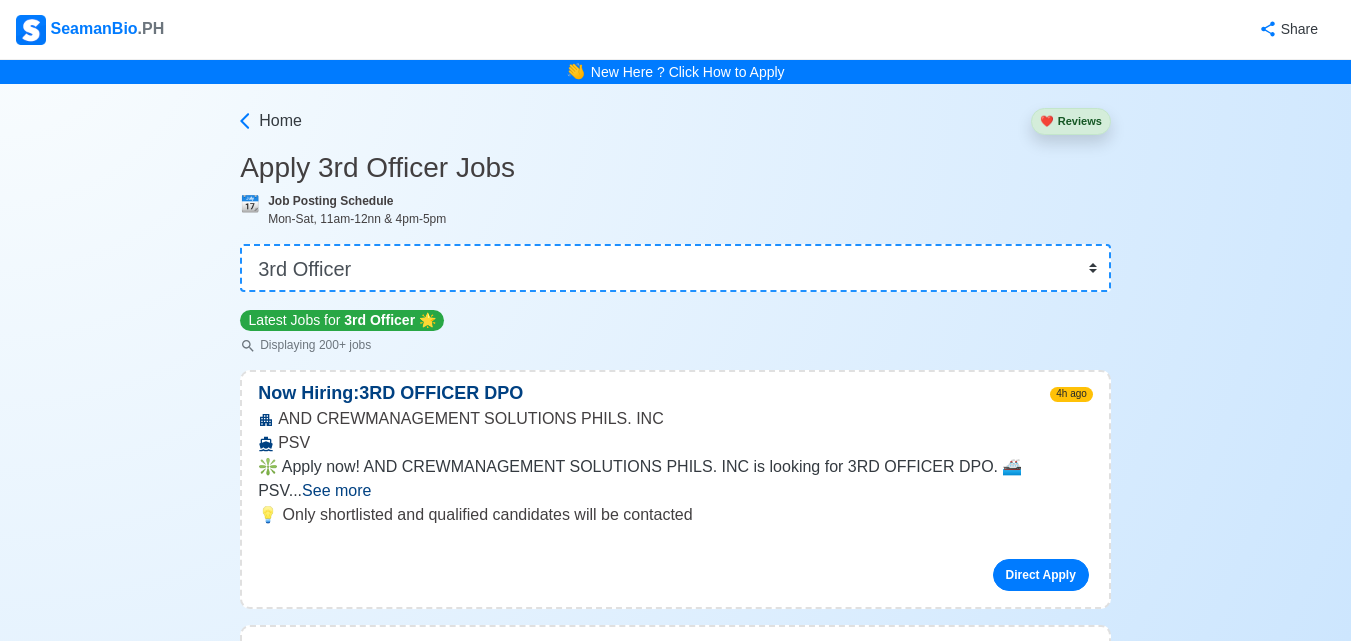 click on "❤️ Reviews" at bounding box center [1071, 121] 